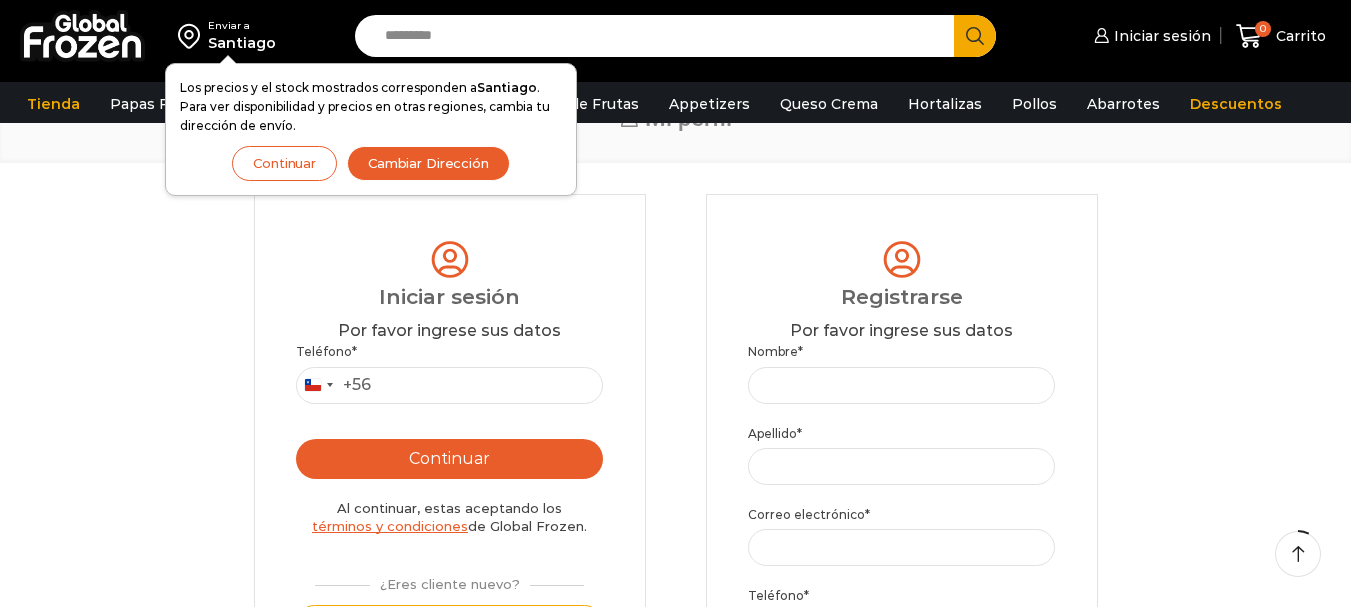 scroll, scrollTop: 100, scrollLeft: 0, axis: vertical 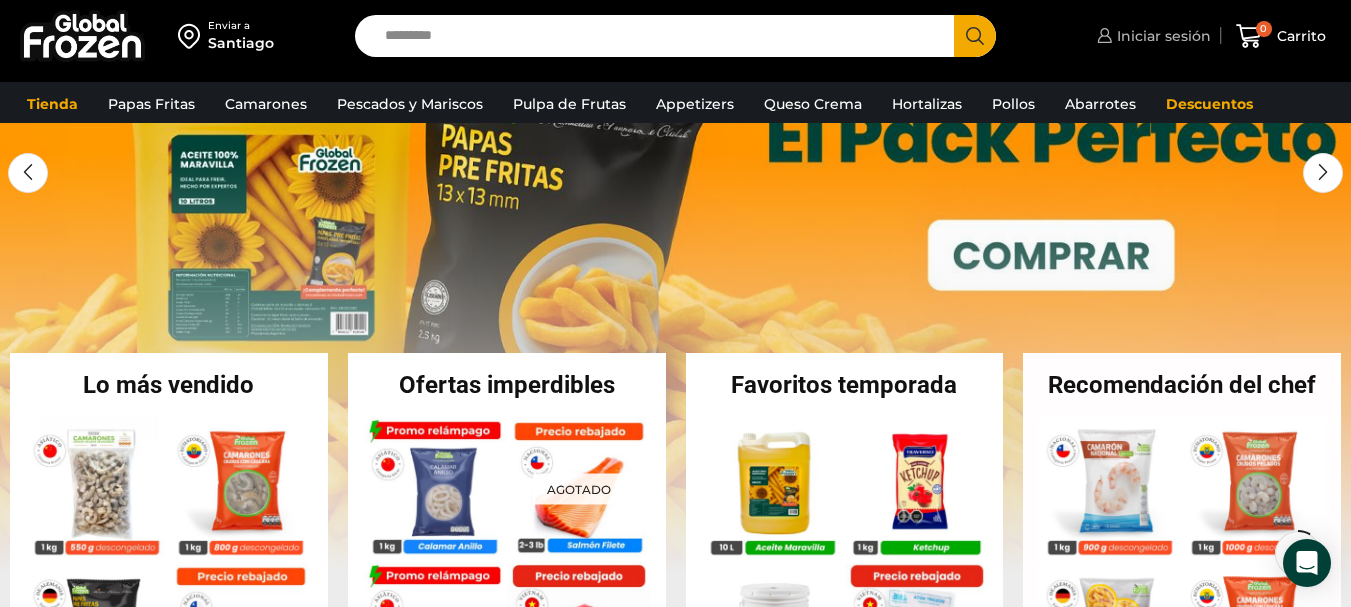 click on "Iniciar sesión" at bounding box center [1161, 36] 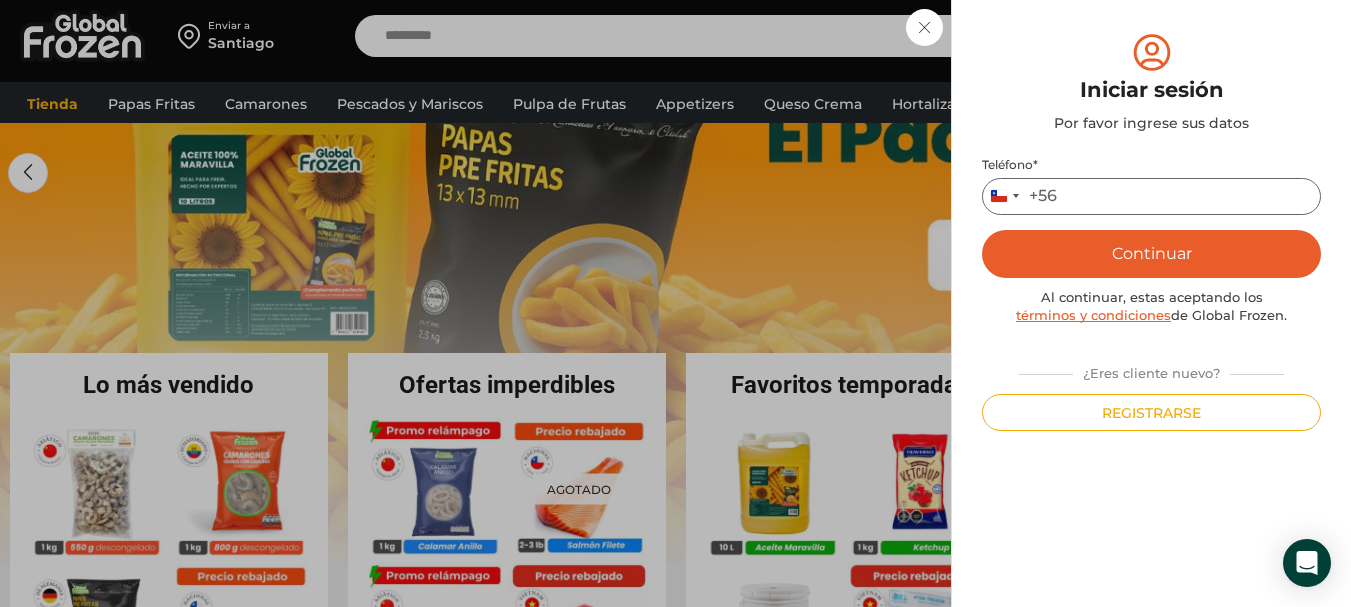 click on "Teléfono
*" at bounding box center (1151, 196) 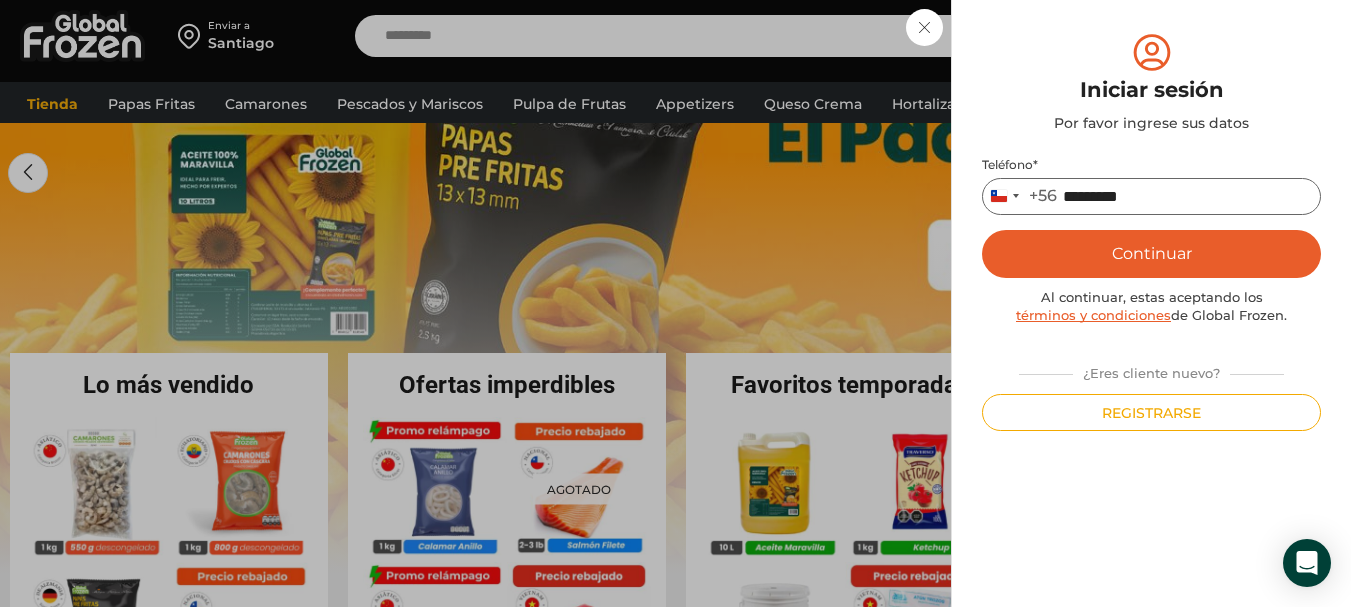 type on "*********" 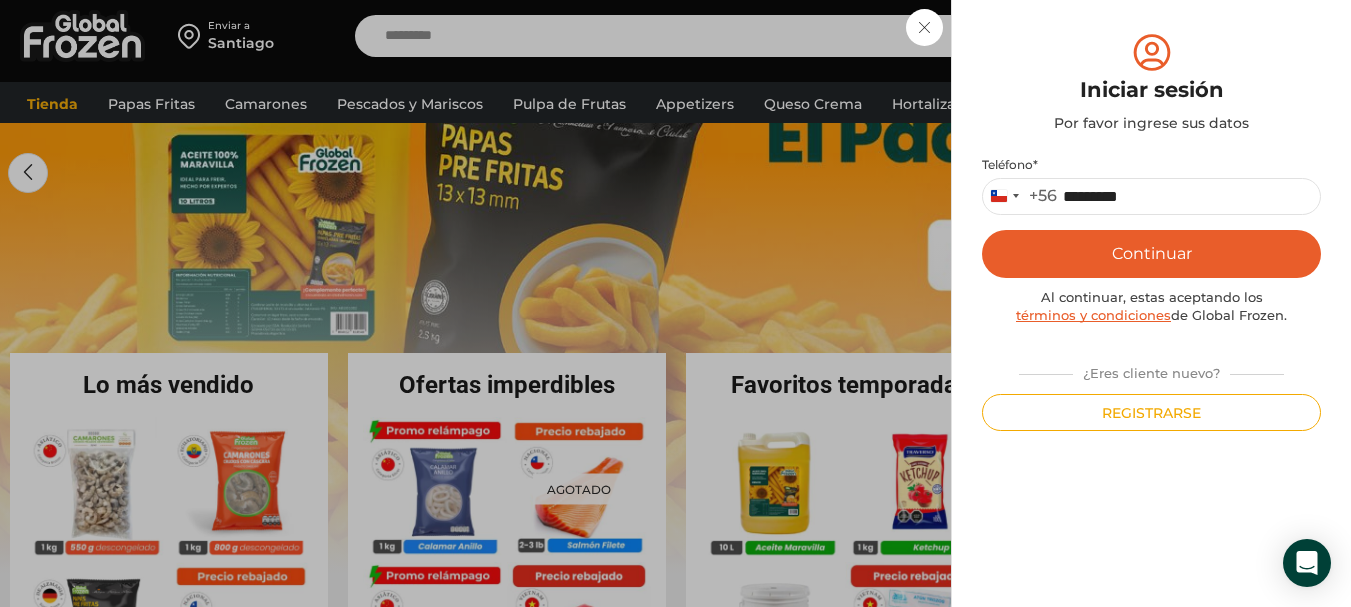 click on "Continuar" at bounding box center (1151, 254) 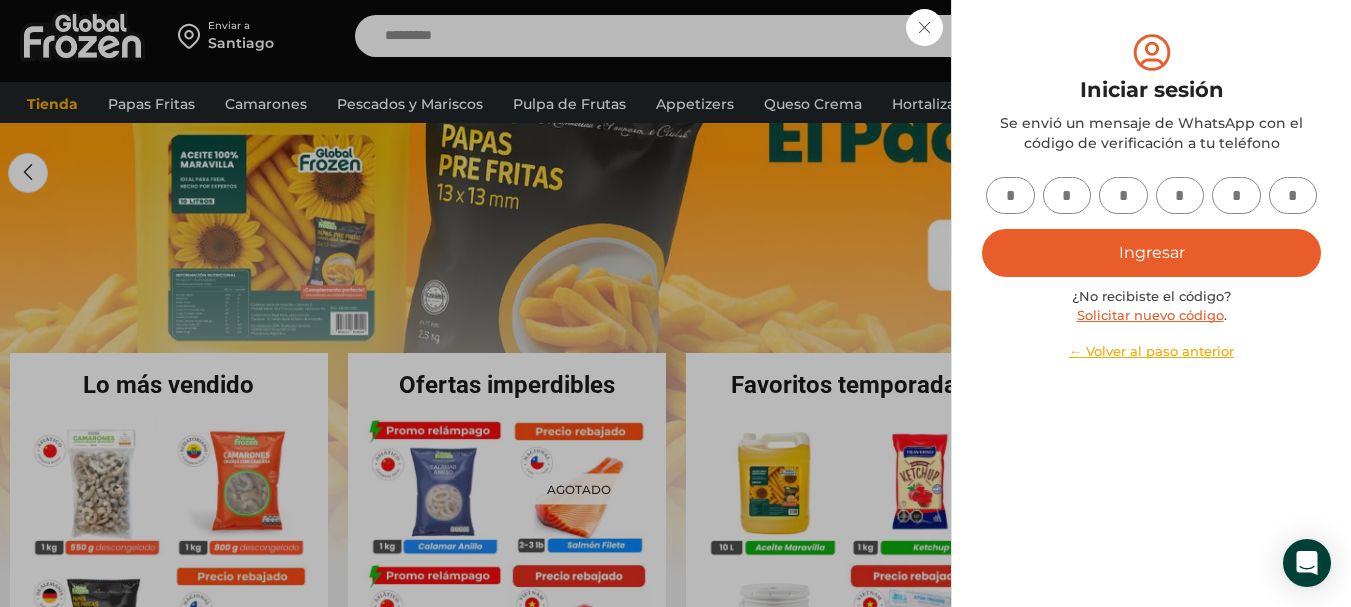 click at bounding box center (1010, 195) 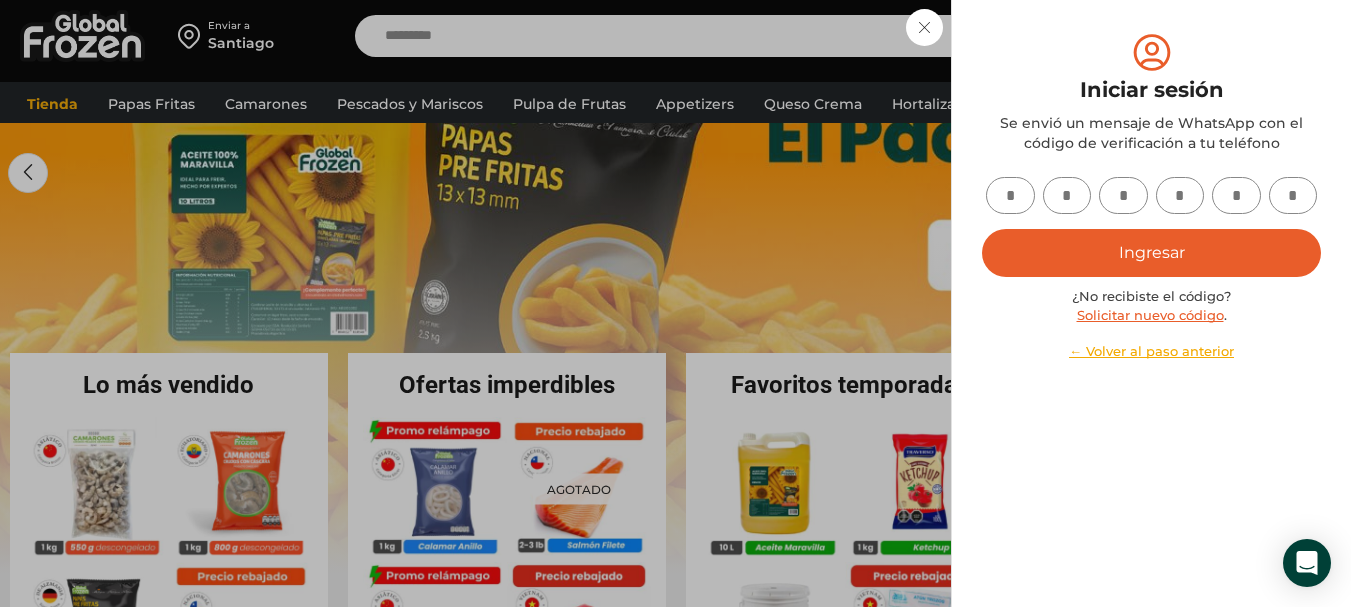 type on "*" 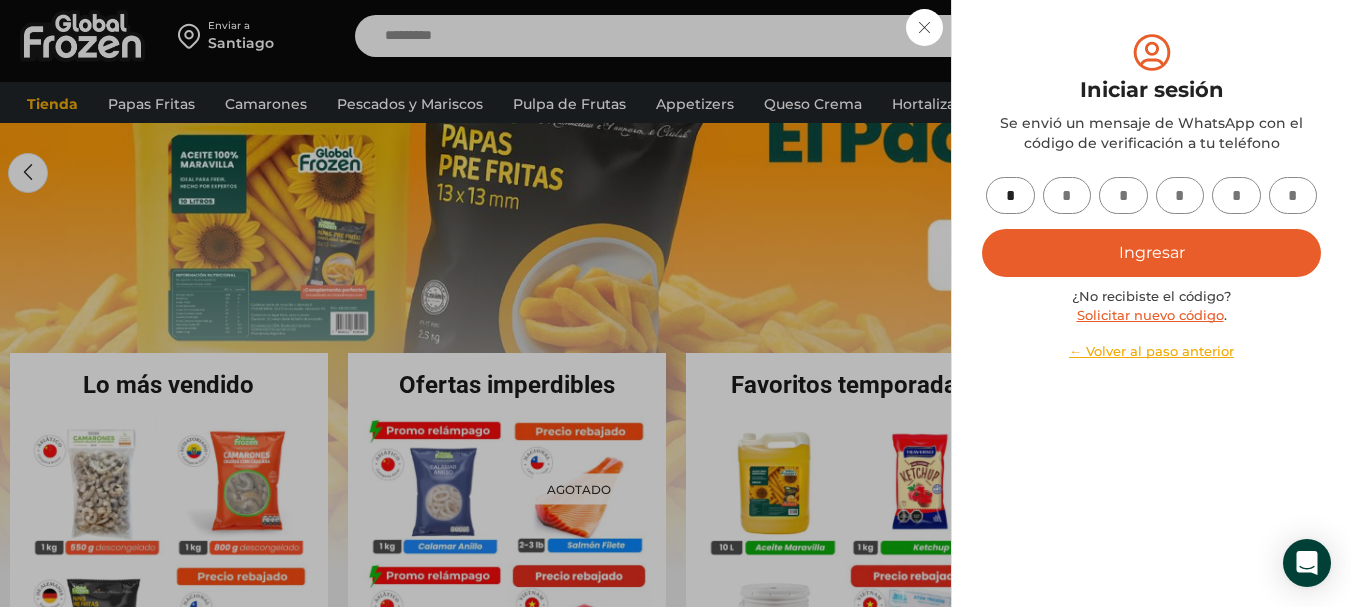 type on "*" 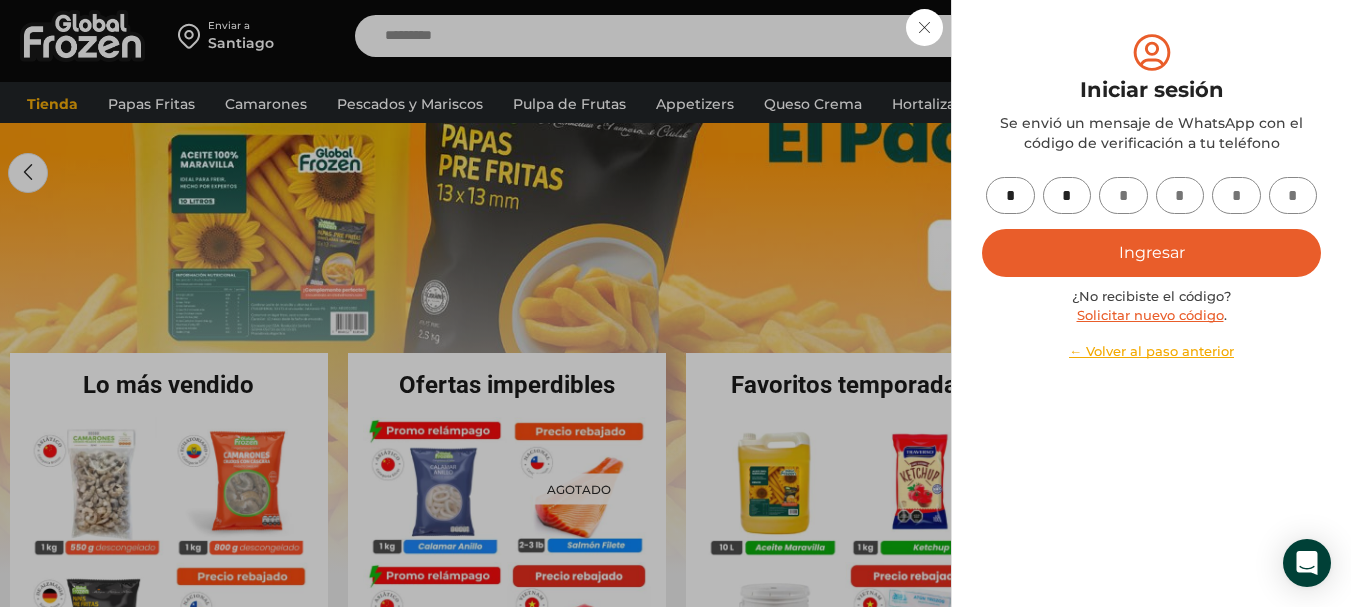 type on "*" 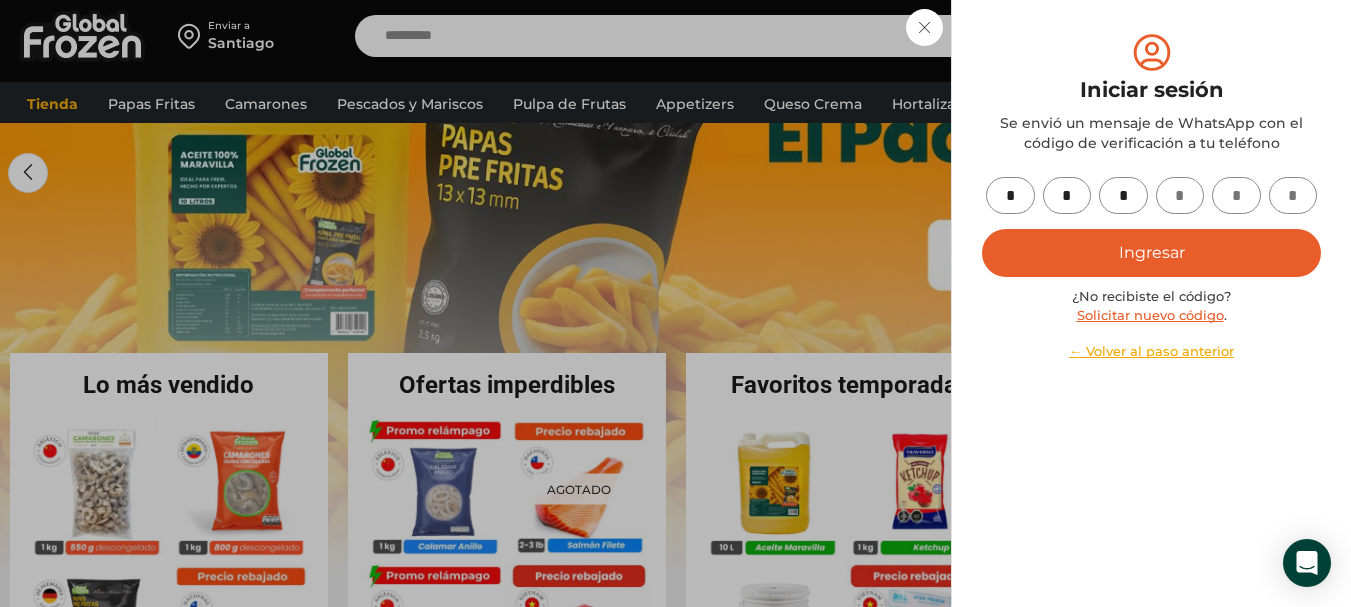 type on "*" 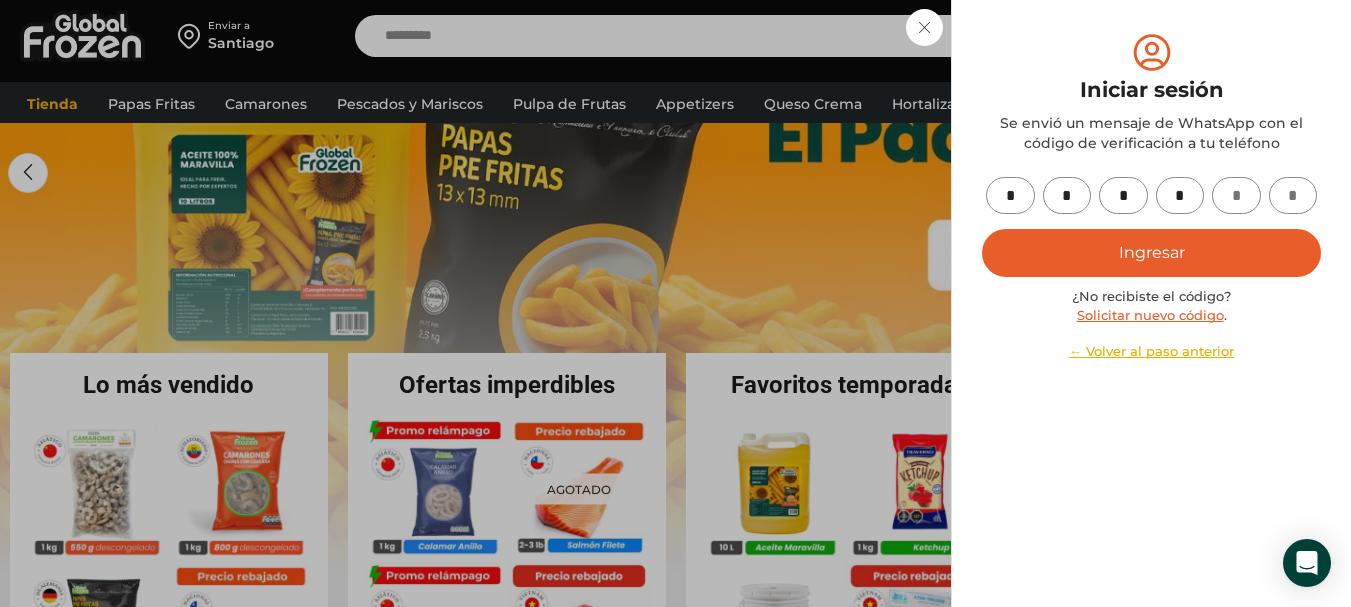 type on "*" 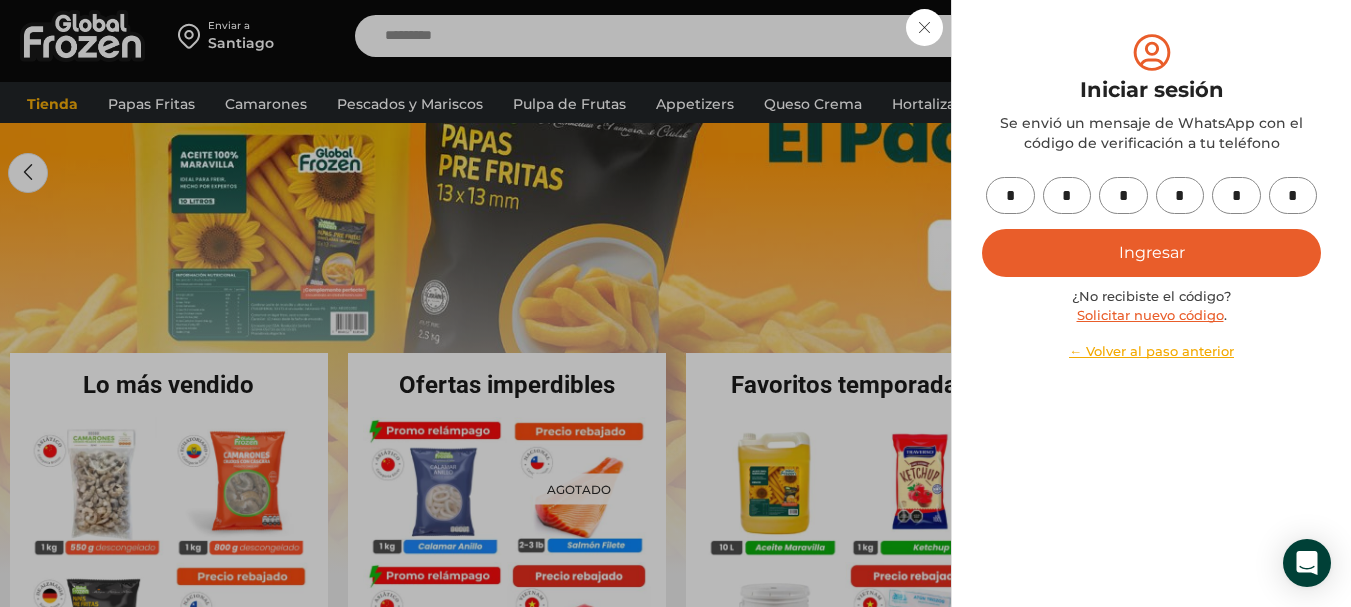type on "*" 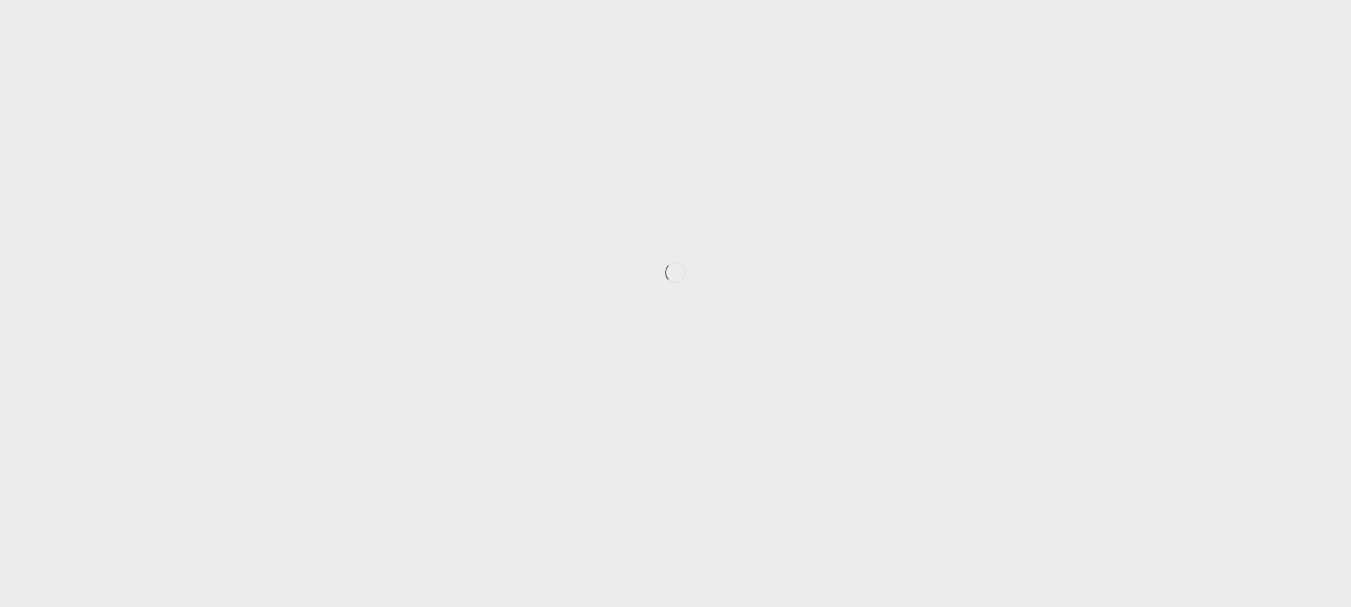scroll, scrollTop: 190, scrollLeft: 0, axis: vertical 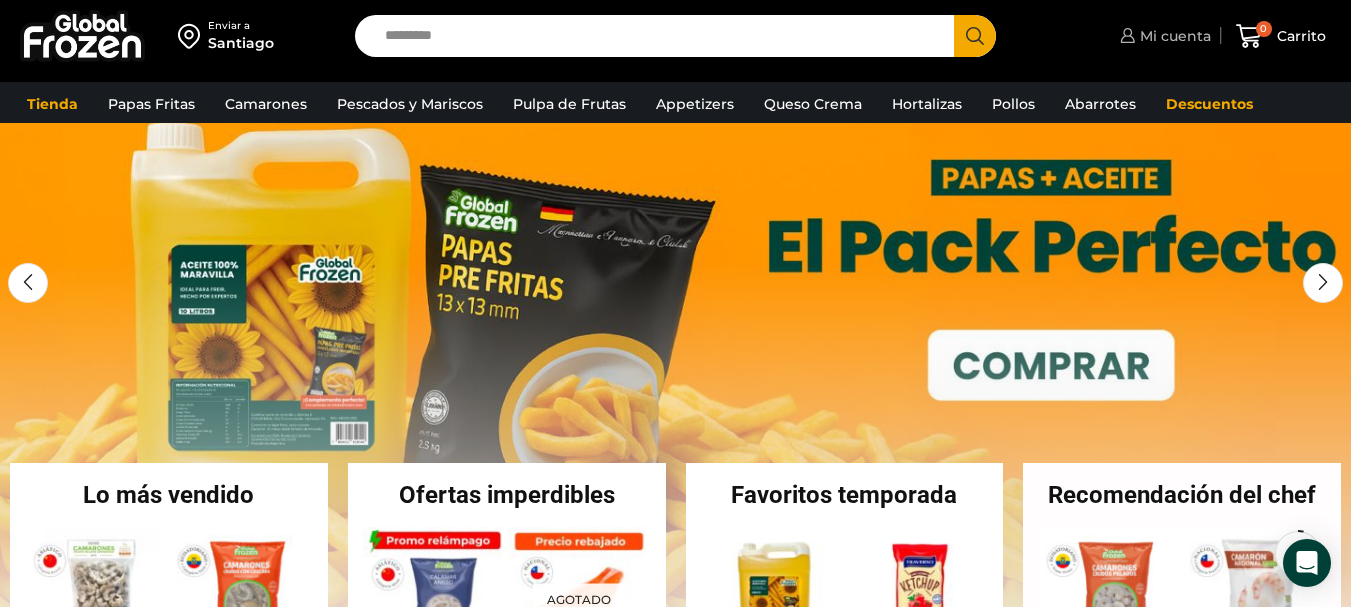 click on "Mi cuenta" at bounding box center [1173, 36] 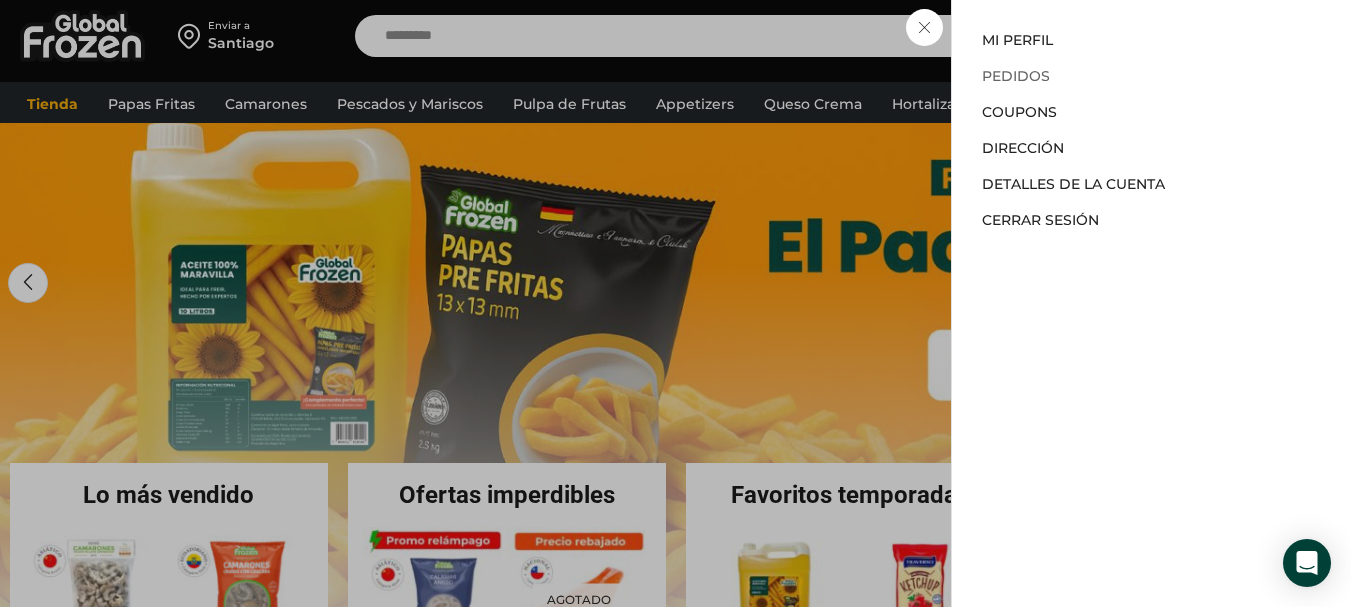 click on "Pedidos" at bounding box center [1016, 76] 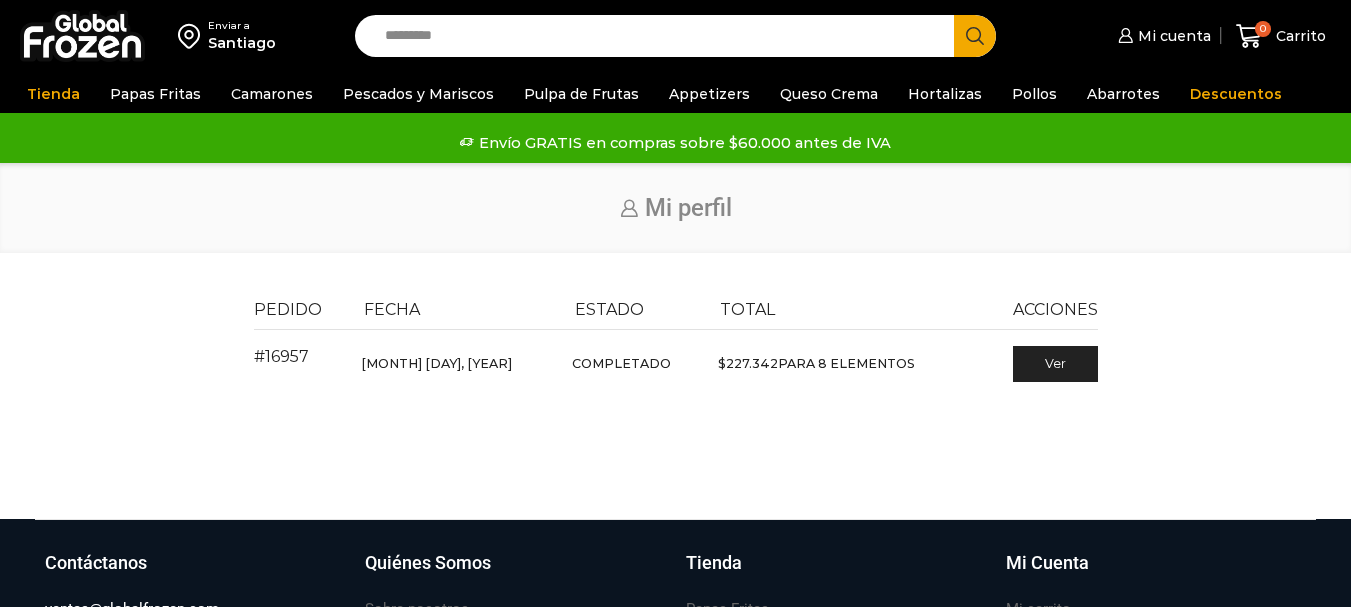 scroll, scrollTop: 0, scrollLeft: 0, axis: both 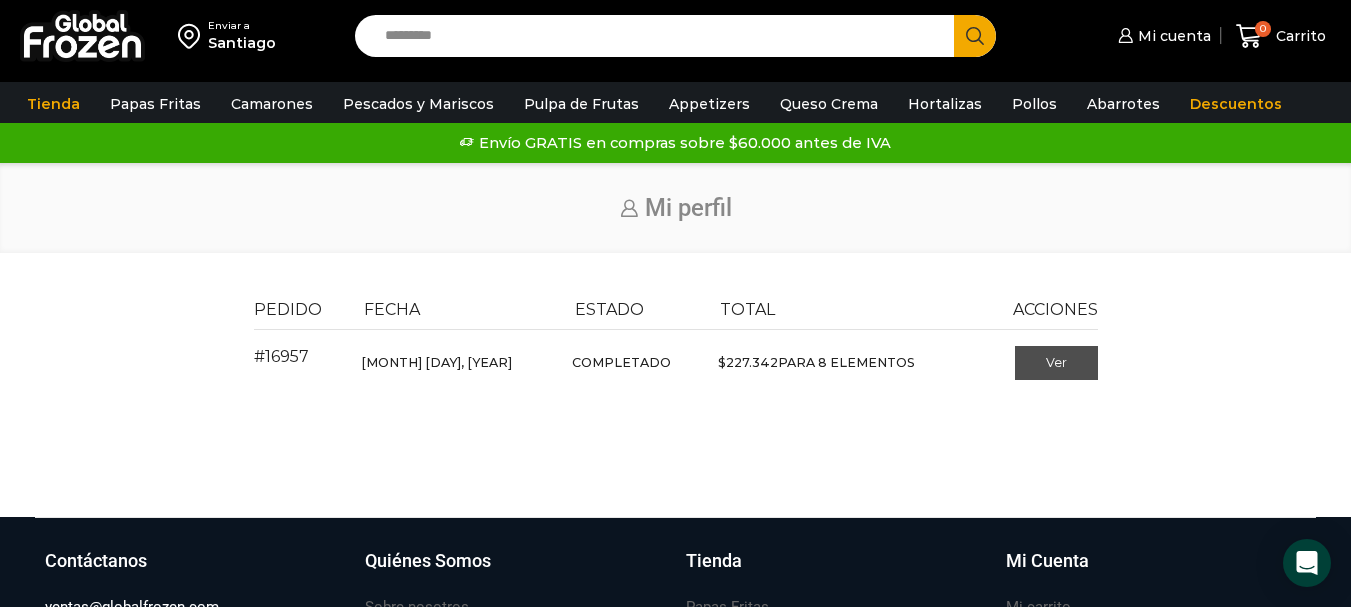 click on "Ver" at bounding box center [1056, 363] 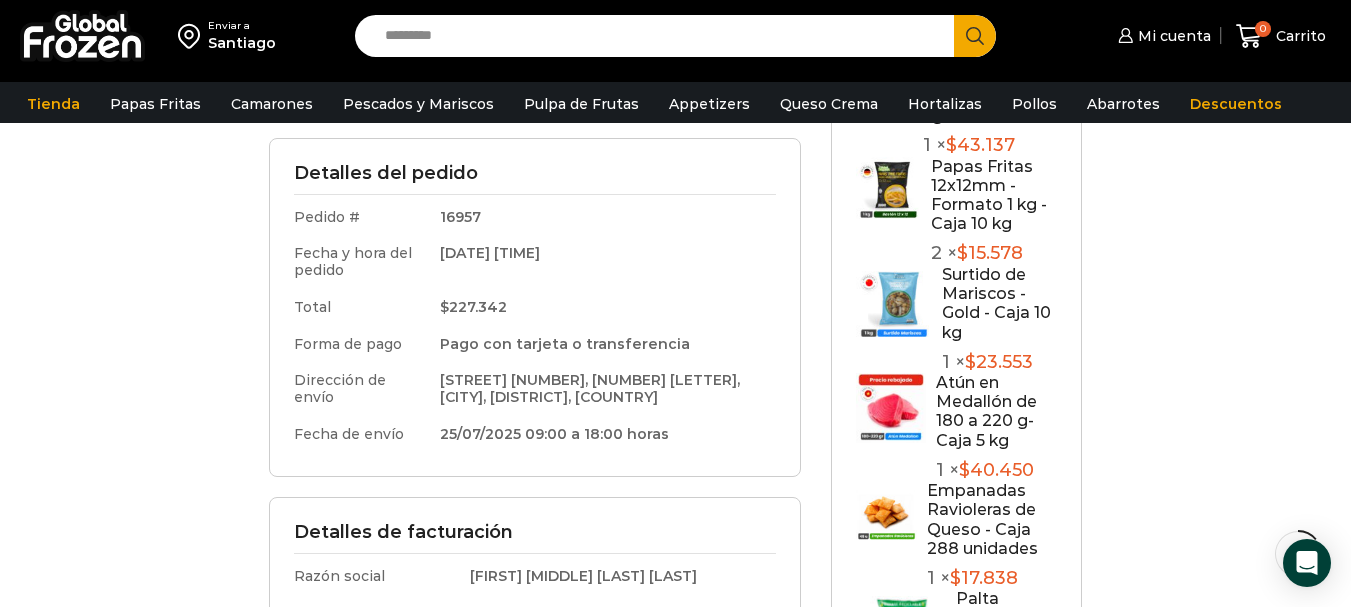 scroll, scrollTop: 0, scrollLeft: 0, axis: both 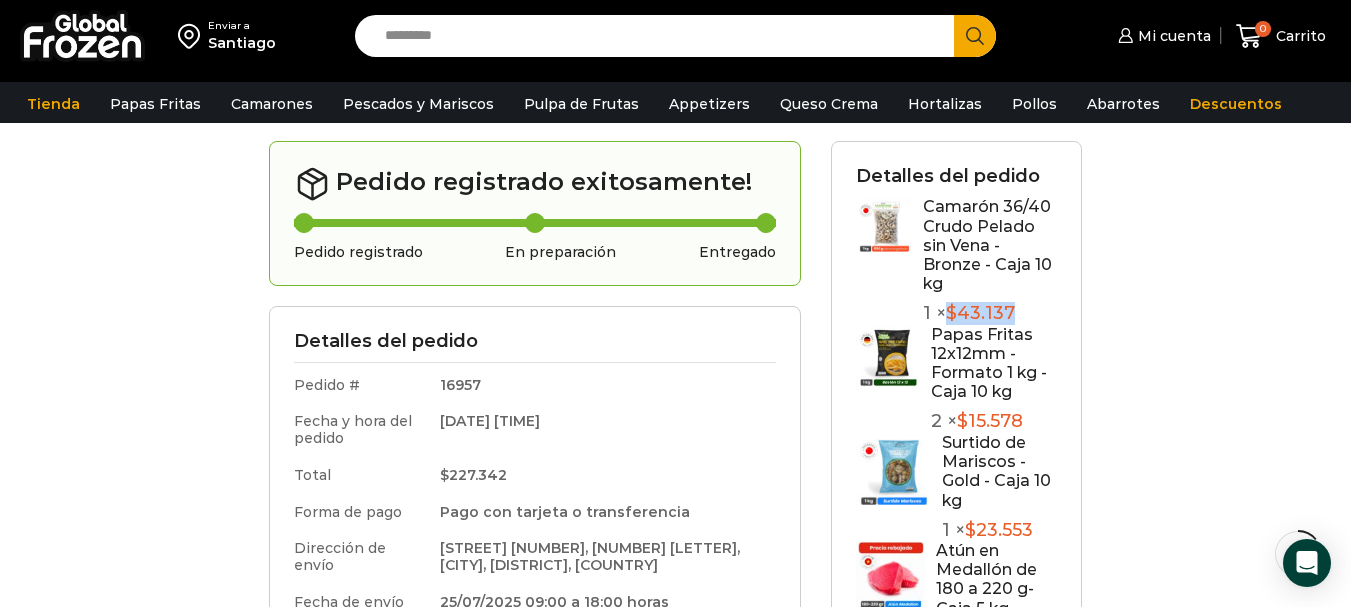 drag, startPoint x: 942, startPoint y: 312, endPoint x: 1029, endPoint y: 316, distance: 87.0919 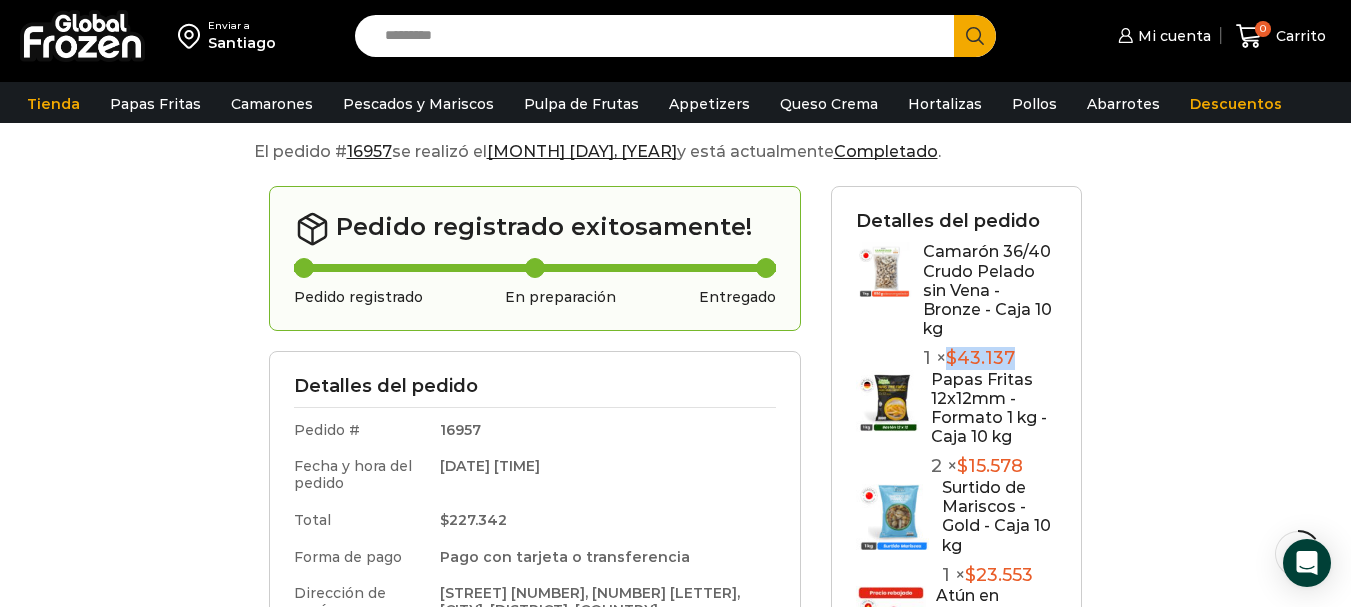 scroll, scrollTop: 200, scrollLeft: 0, axis: vertical 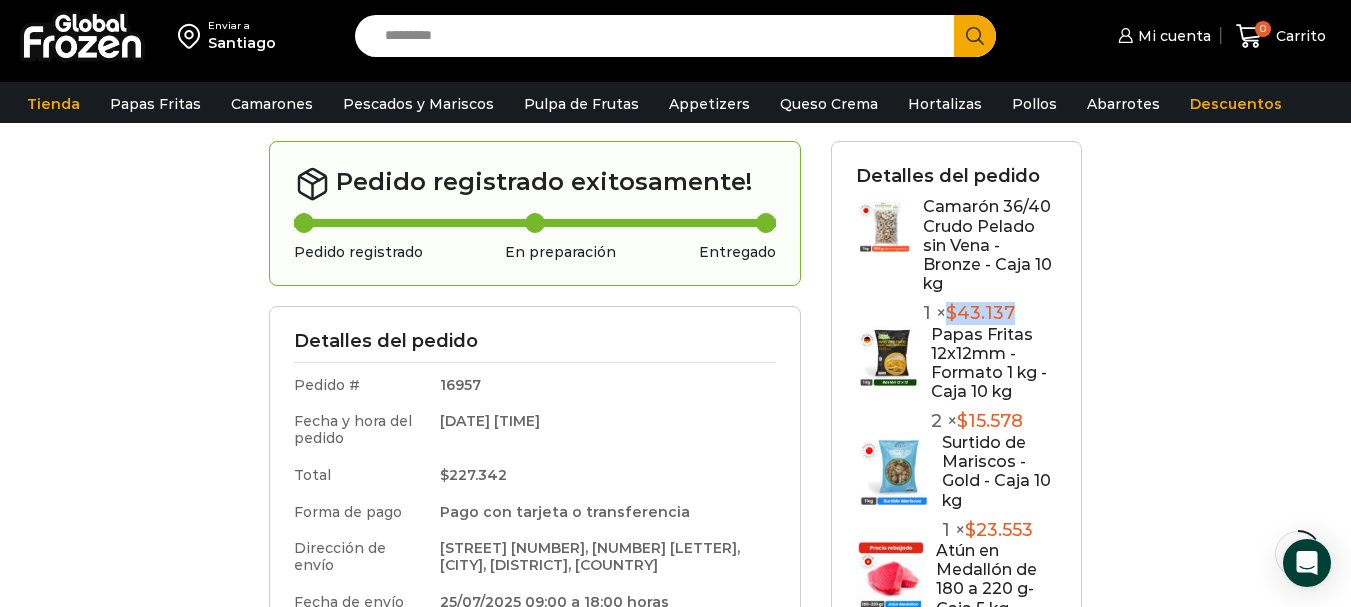 click on "Papas Fritas 12x12mm - Formato 1 kg - Caja 10 kg" at bounding box center (989, 363) 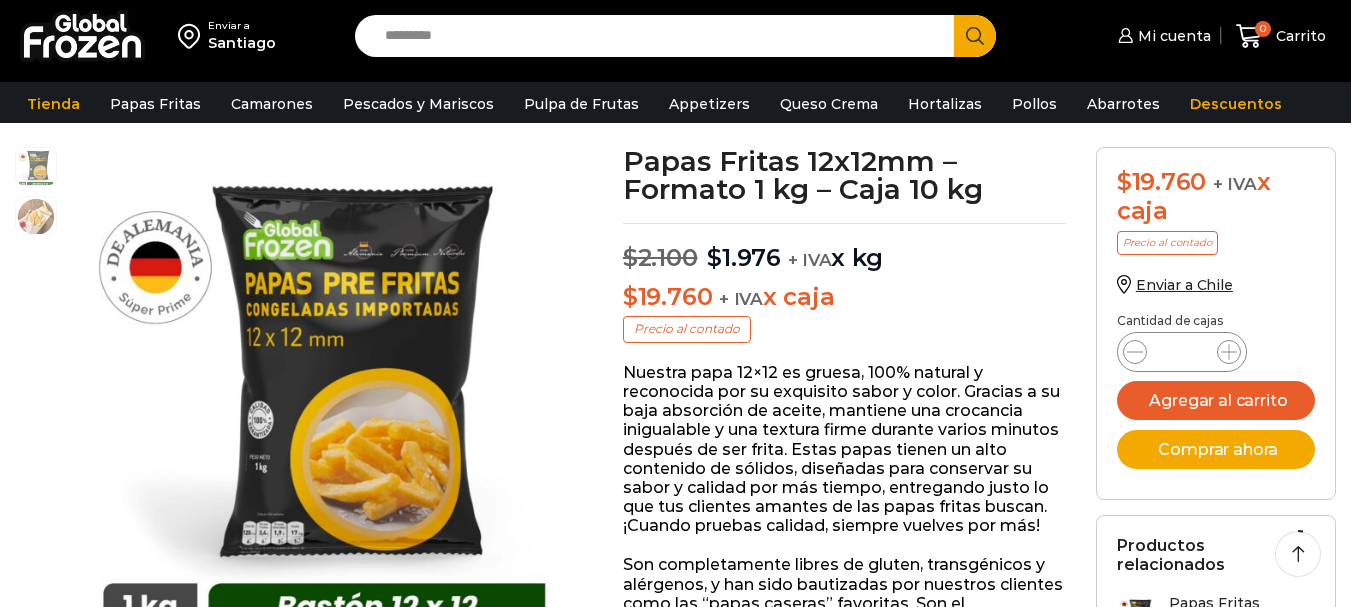 scroll, scrollTop: 101, scrollLeft: 0, axis: vertical 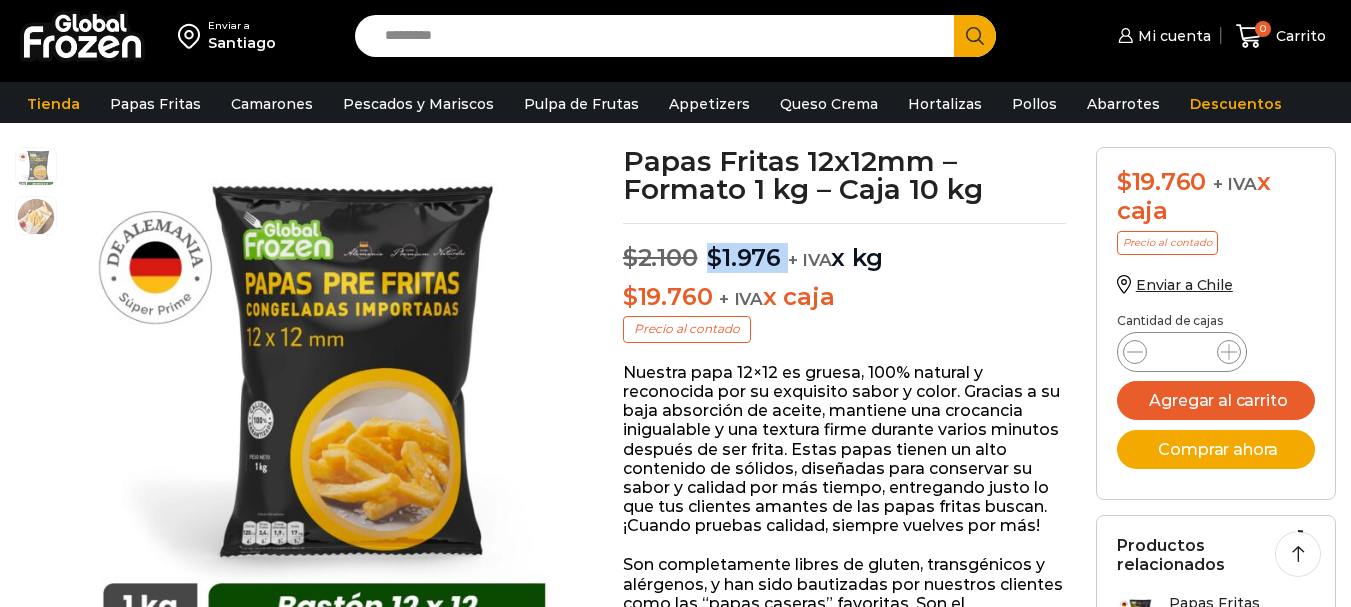 drag, startPoint x: 0, startPoint y: 0, endPoint x: 775, endPoint y: 266, distance: 819.3784 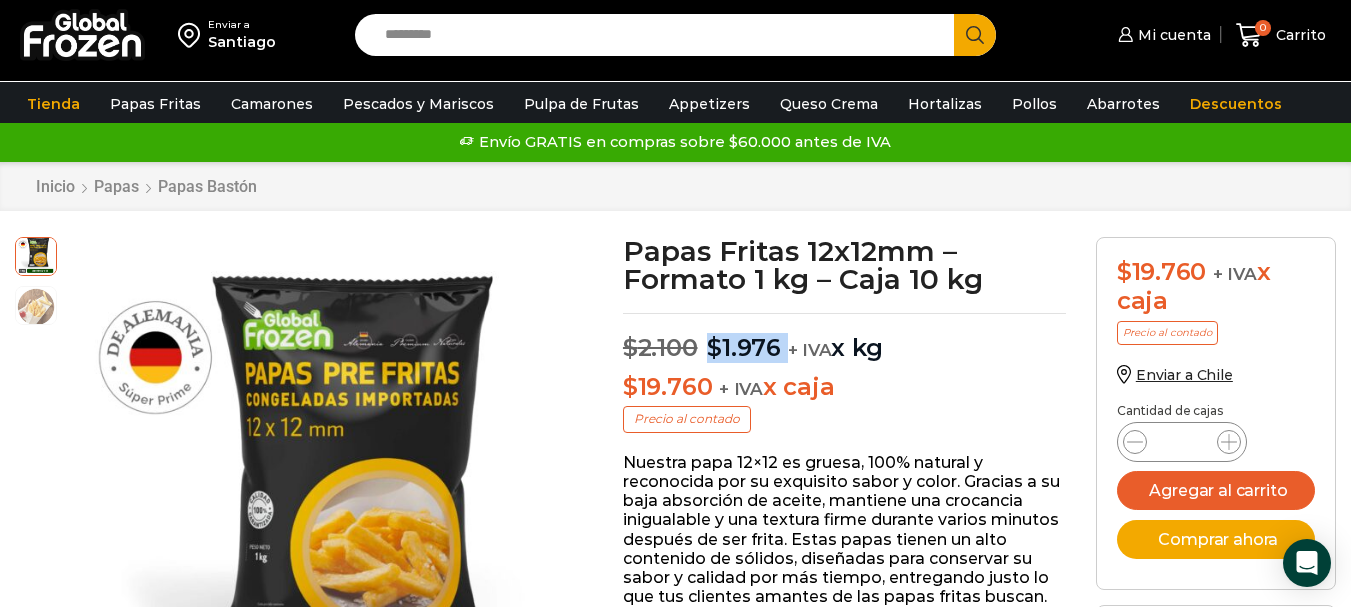 scroll, scrollTop: 0, scrollLeft: 0, axis: both 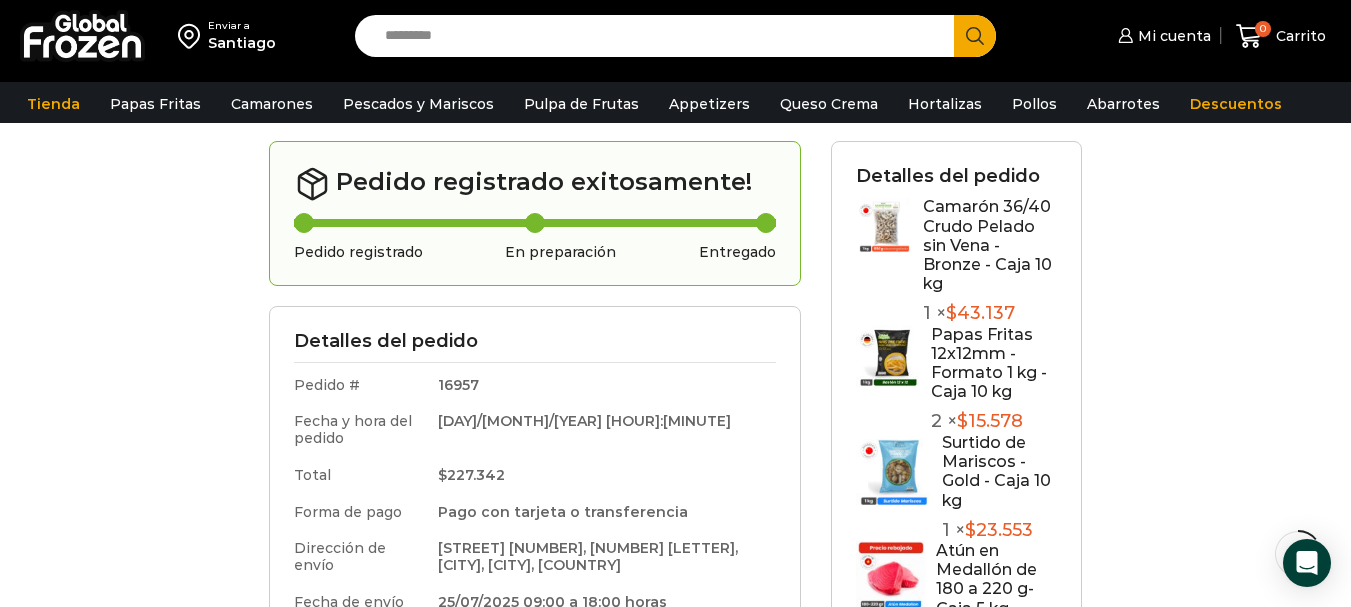 click at bounding box center [884, 225] 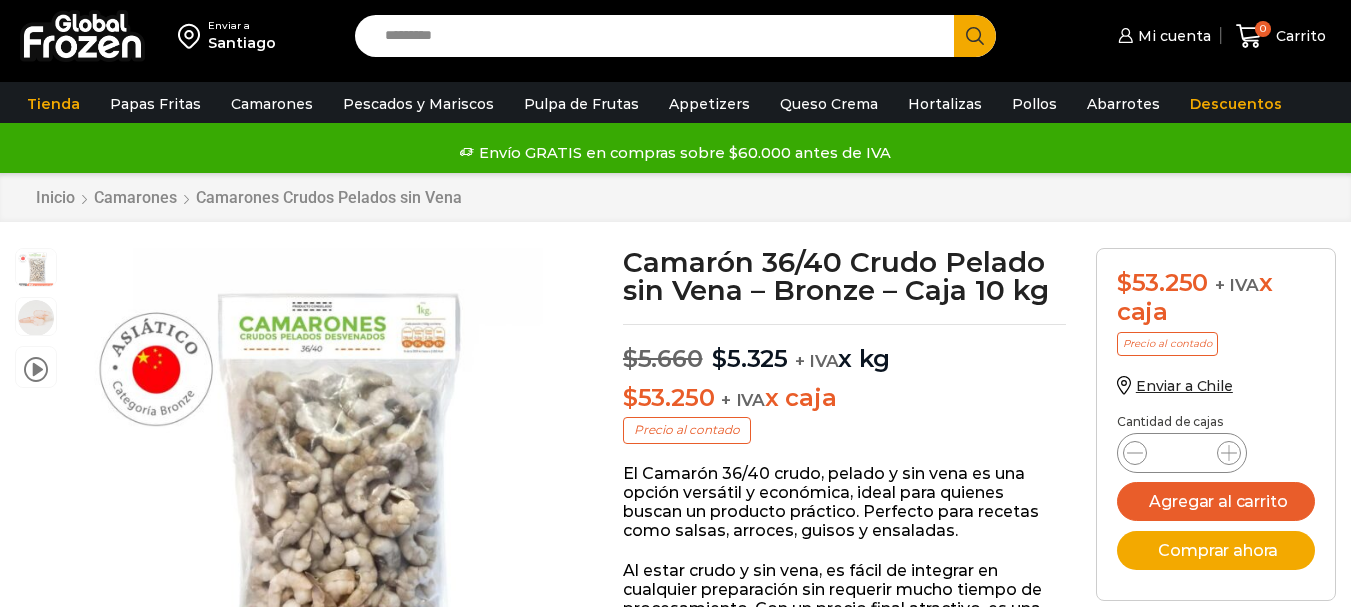 scroll, scrollTop: 1, scrollLeft: 0, axis: vertical 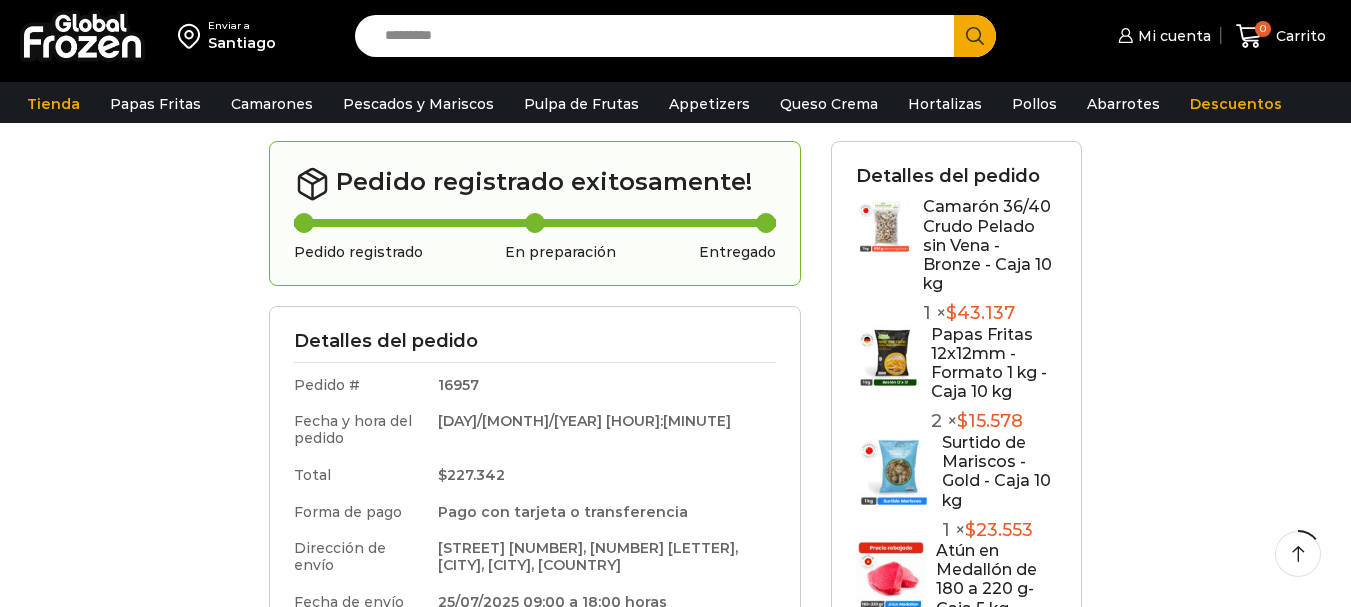 click at bounding box center (888, 357) 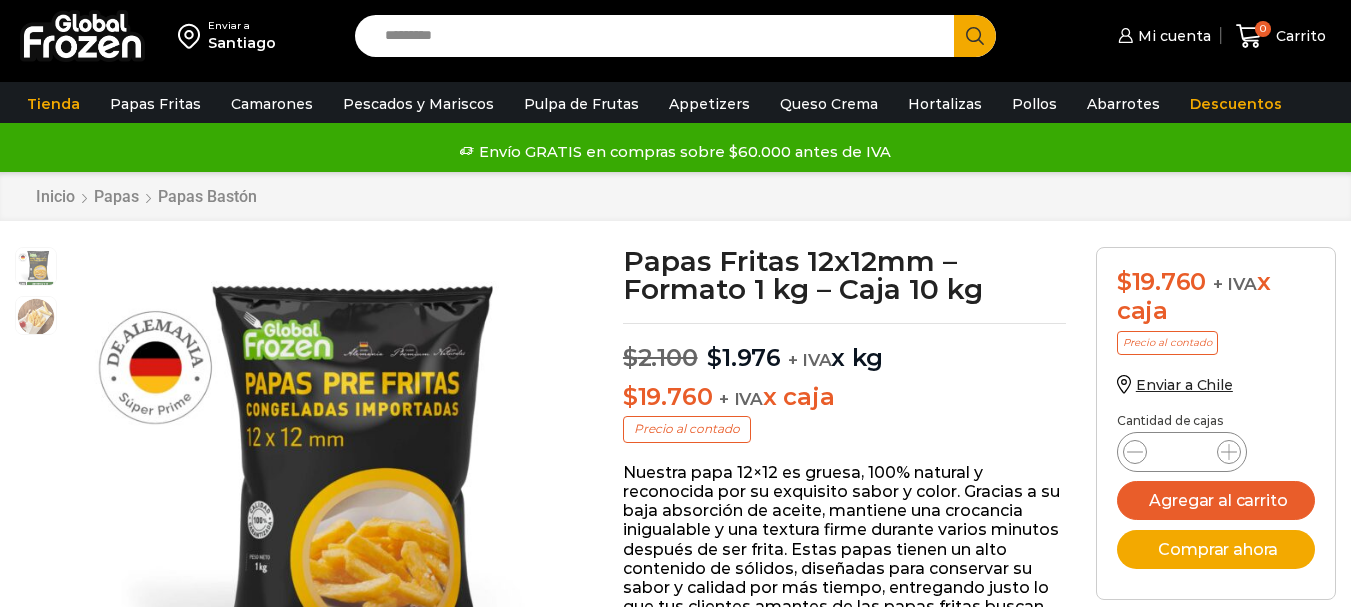 scroll, scrollTop: 1, scrollLeft: 0, axis: vertical 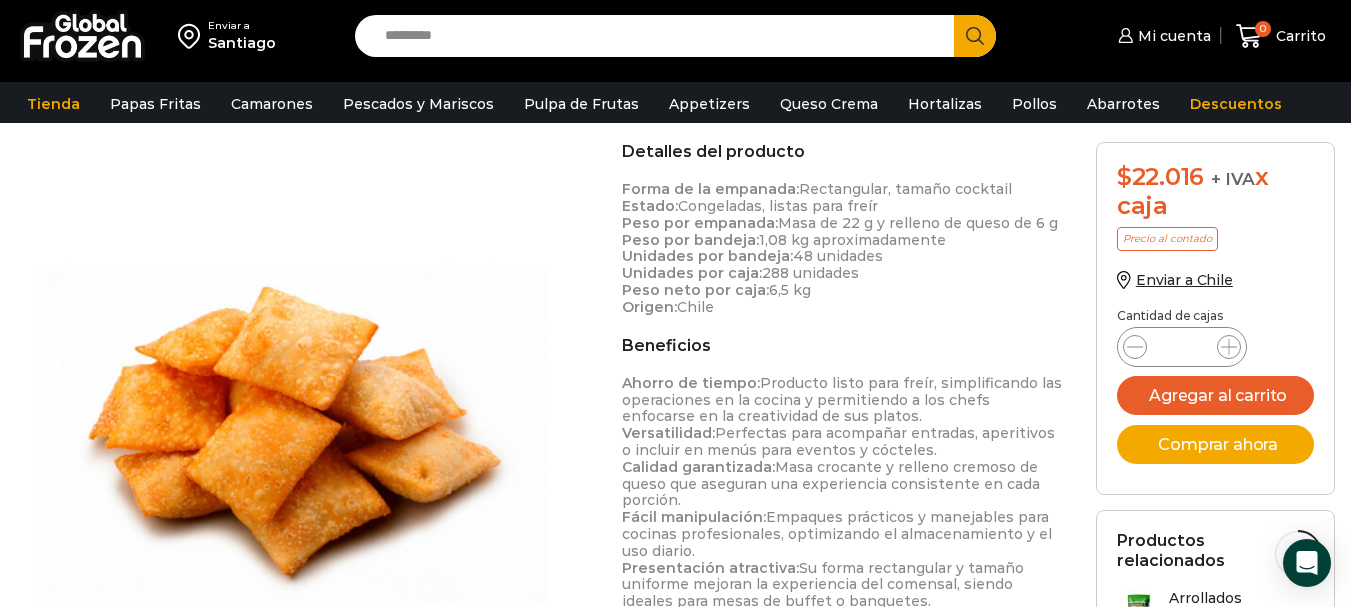 click on "Forma de la empanada:  Rectangular, tamaño cocktail
Estado:  Congeladas, listas para freír
Peso por empanada:  Masa de 22 g y relleno de queso de 6 g
Peso por bandeja:  1,08 kg aproximadamente
Unidades por bandeja:  48 unidades
Unidades por caja:  288 unidades
Peso neto por caja:  6,5 kg
Origen:  Chile" at bounding box center [843, 248] 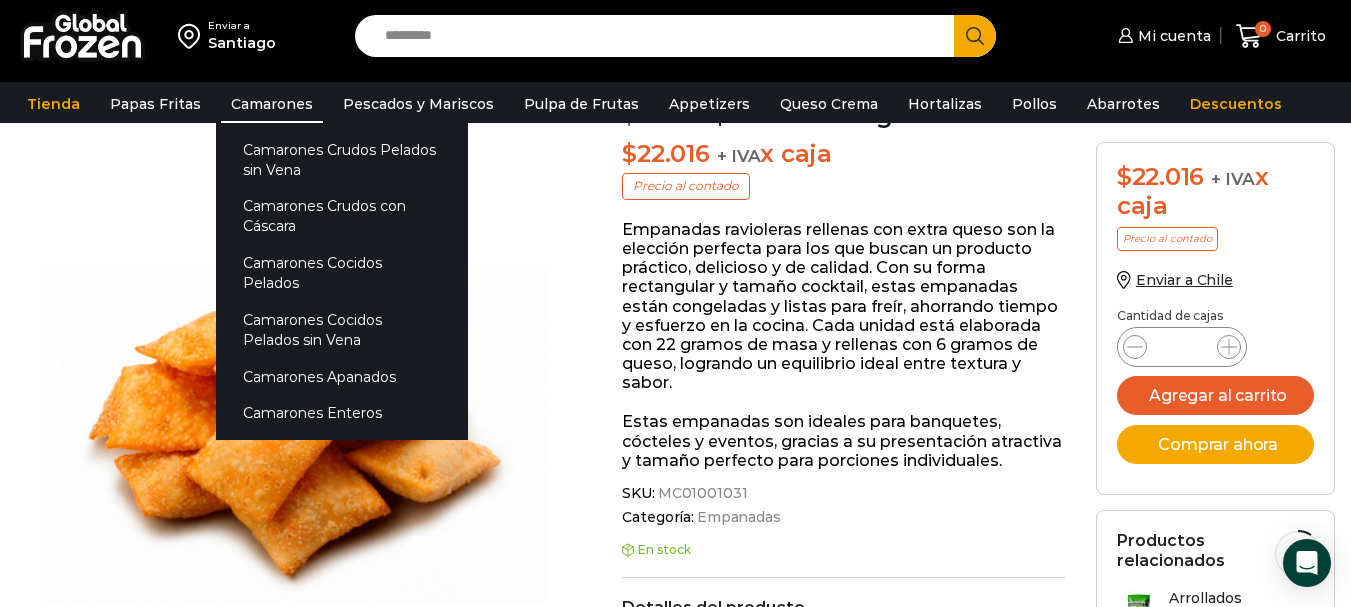 scroll, scrollTop: 200, scrollLeft: 0, axis: vertical 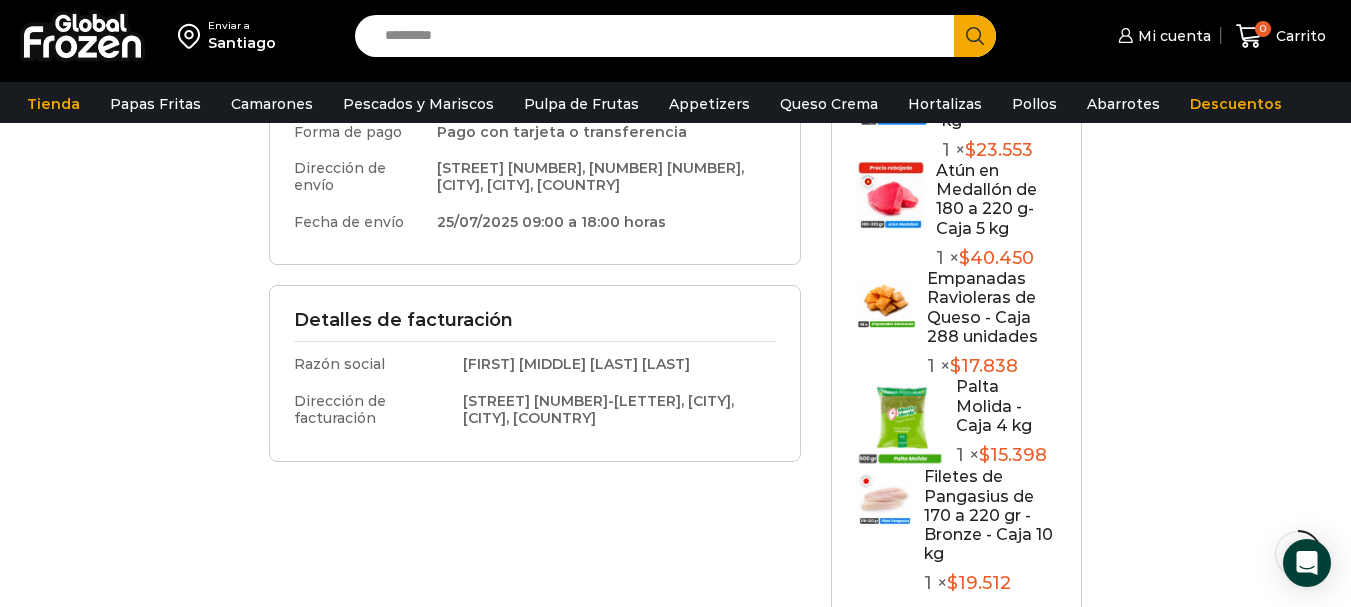 click at bounding box center [901, 422] 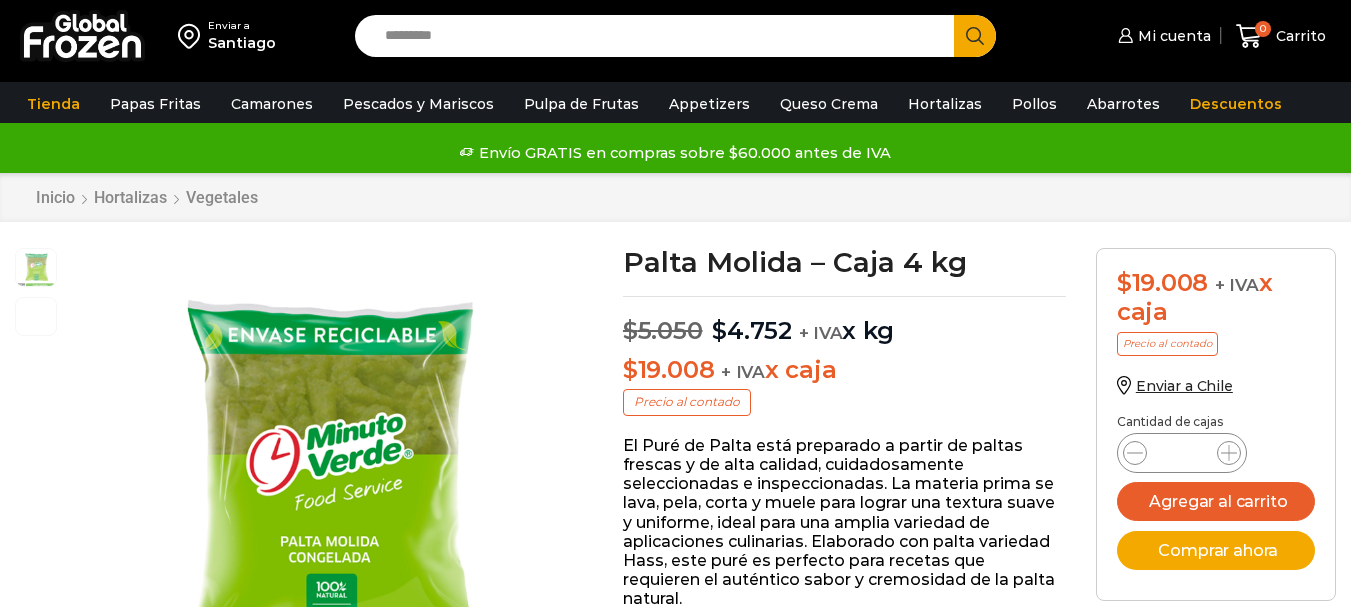 scroll, scrollTop: 1, scrollLeft: 0, axis: vertical 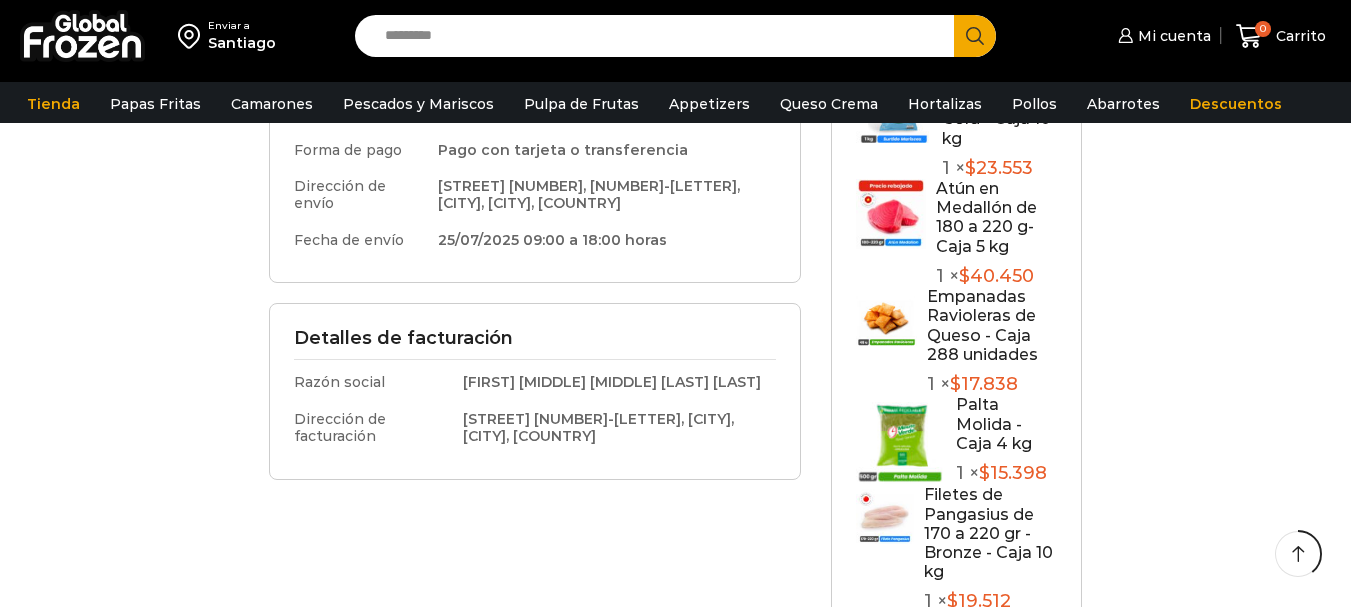click at bounding box center (901, 440) 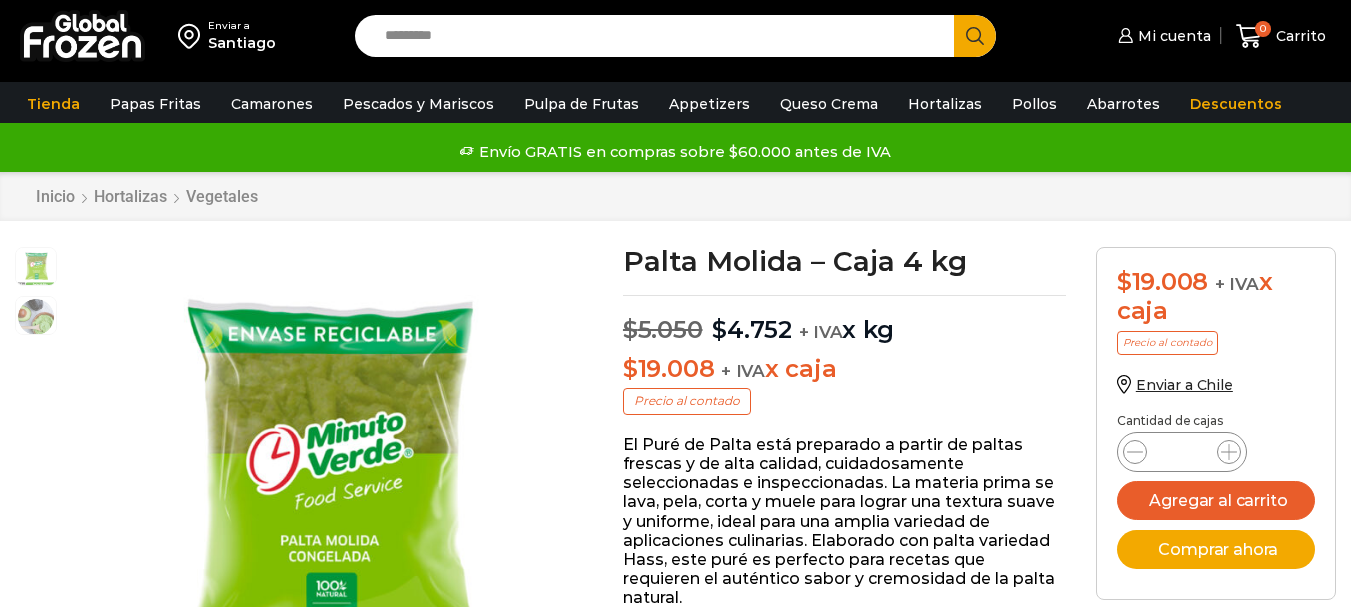 scroll, scrollTop: 1, scrollLeft: 0, axis: vertical 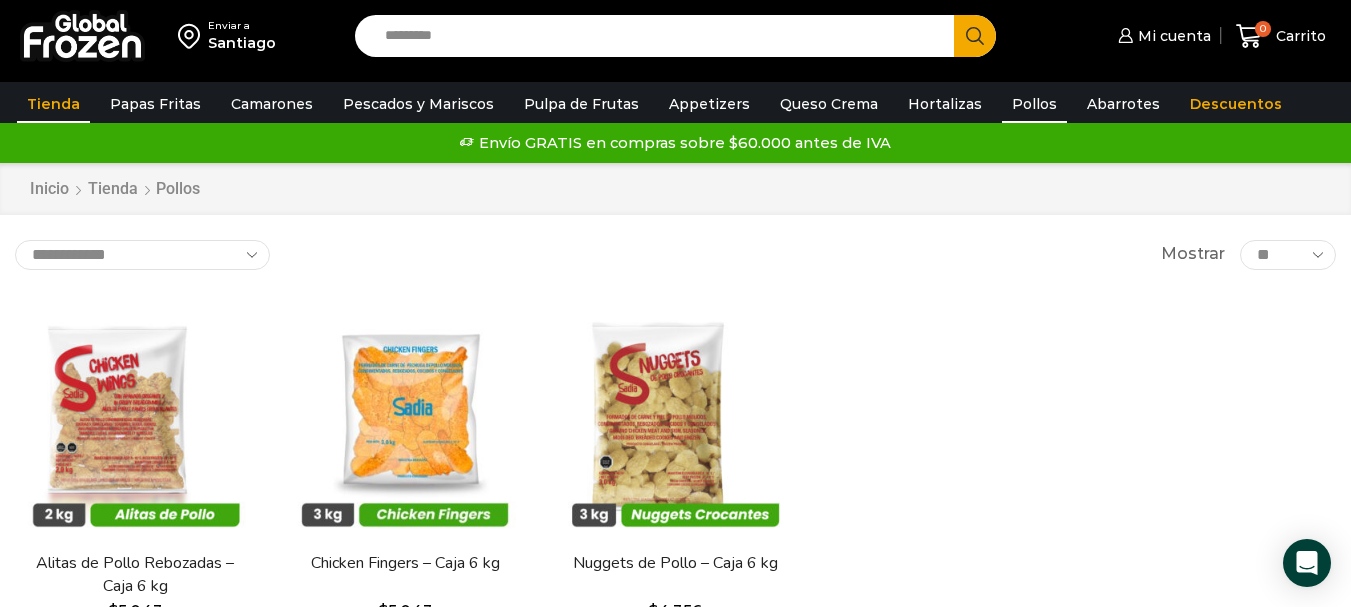 click on "Tienda" at bounding box center [53, 104] 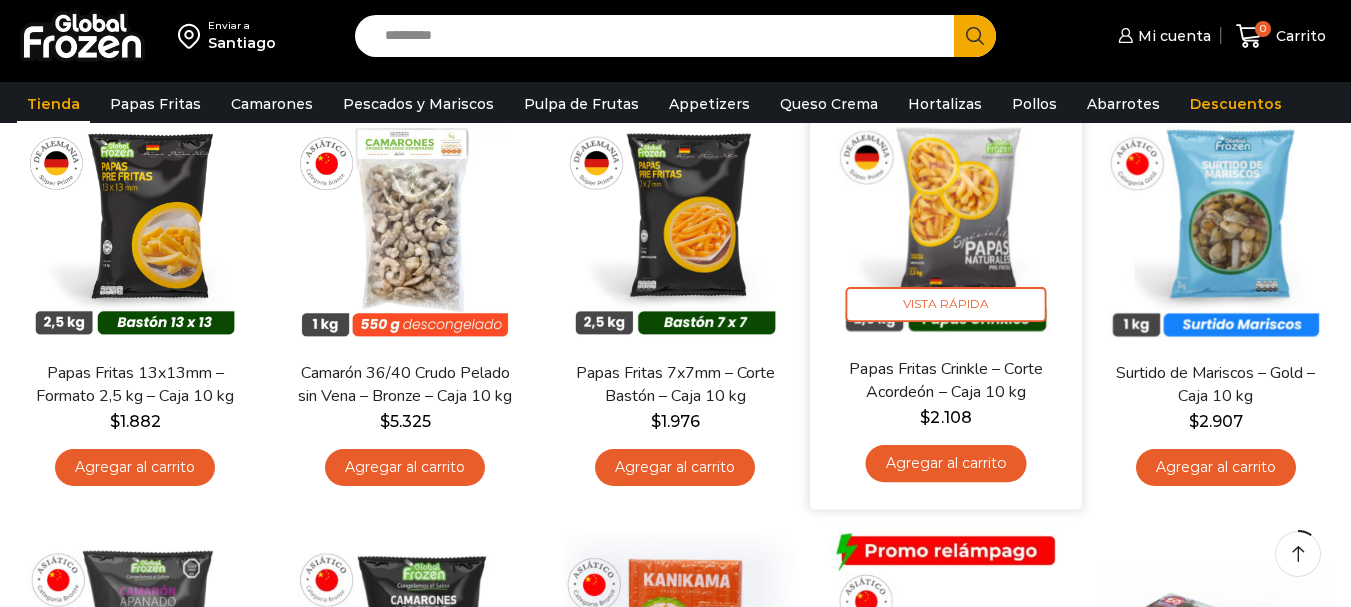 scroll, scrollTop: 200, scrollLeft: 0, axis: vertical 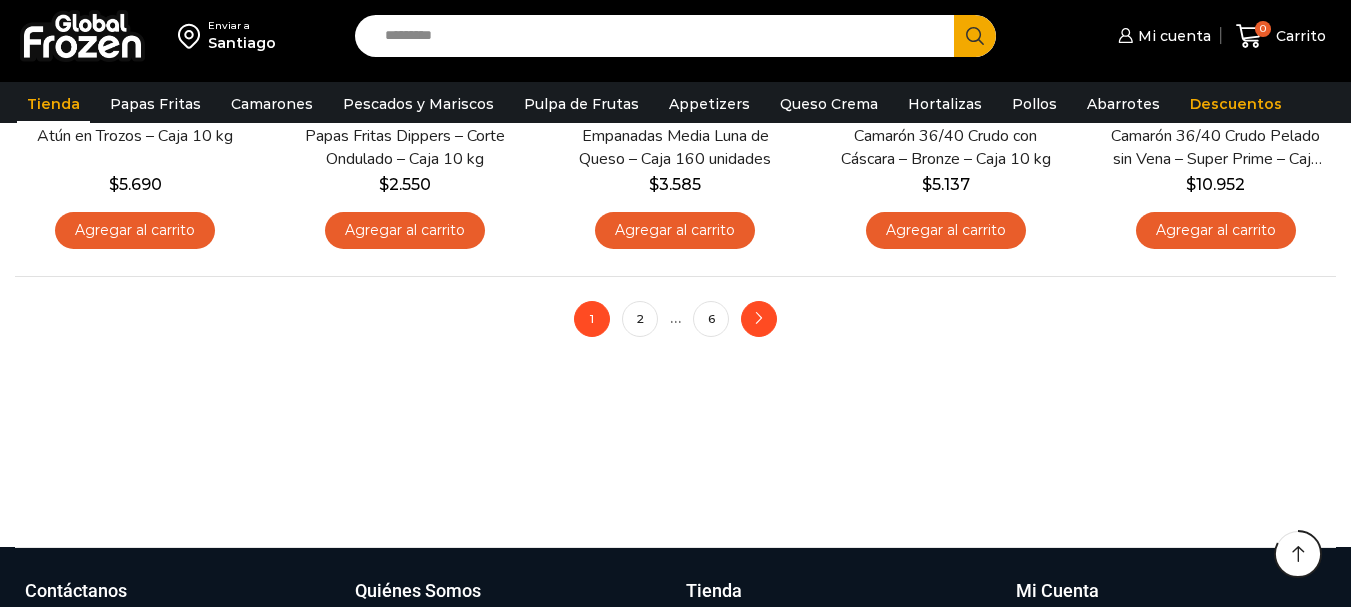 click on "next" at bounding box center (759, 319) 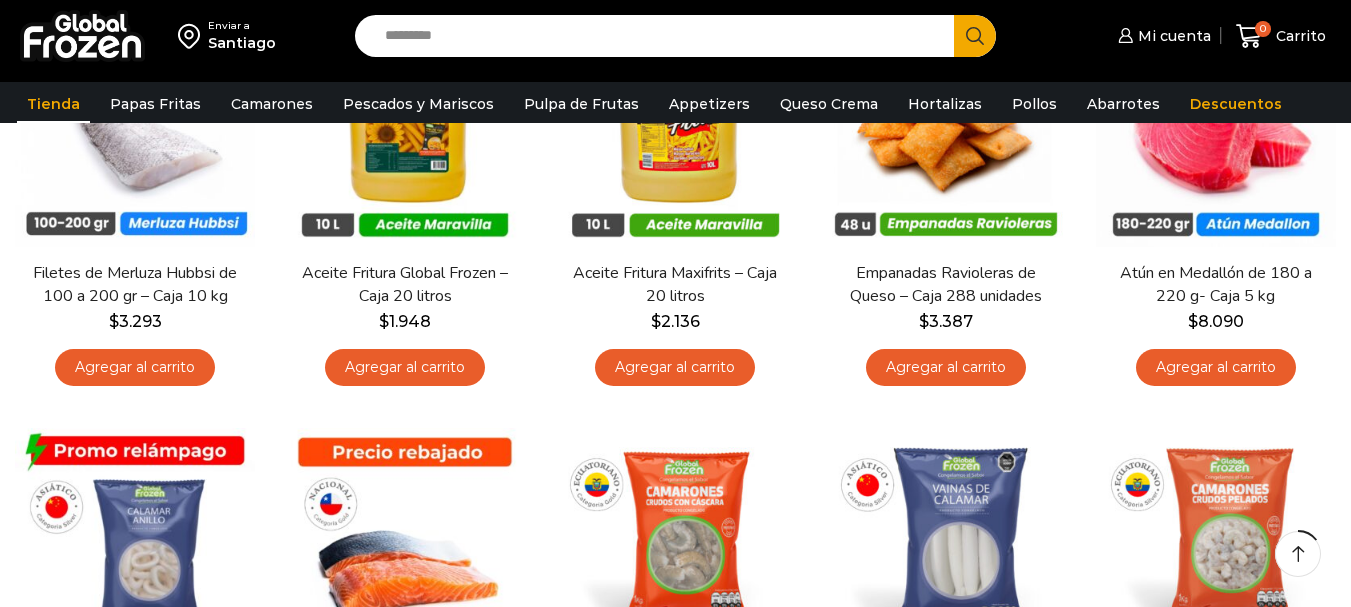scroll, scrollTop: 300, scrollLeft: 0, axis: vertical 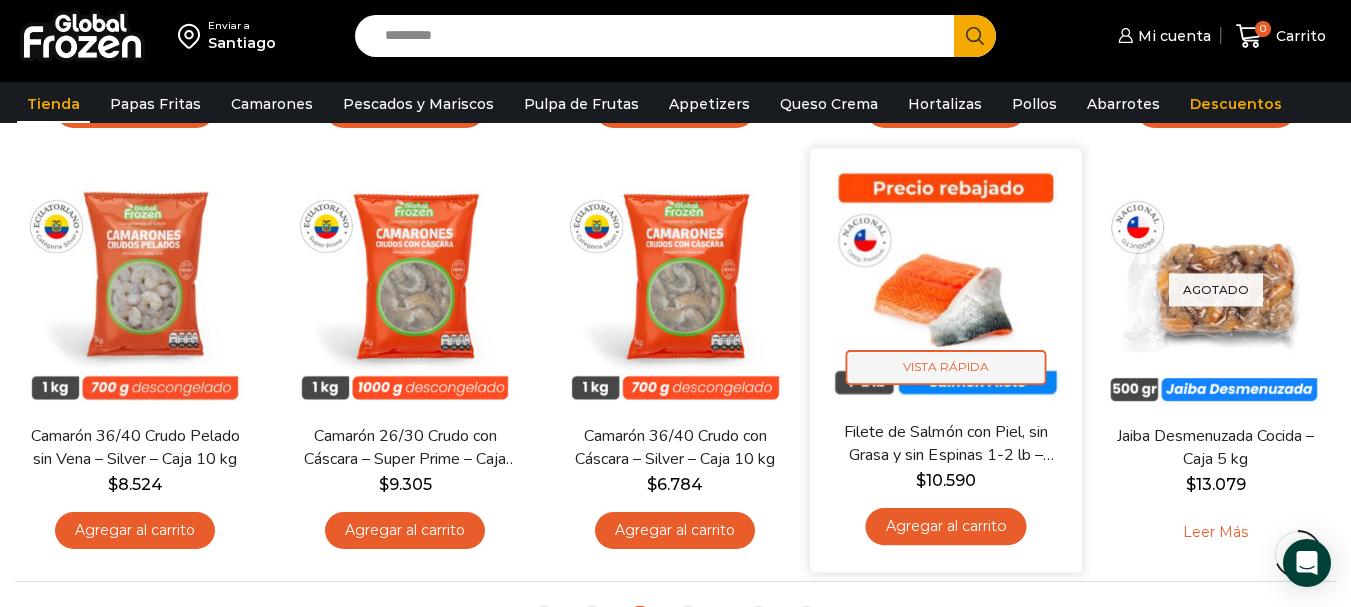 click on "Vista Rápida" at bounding box center (945, 367) 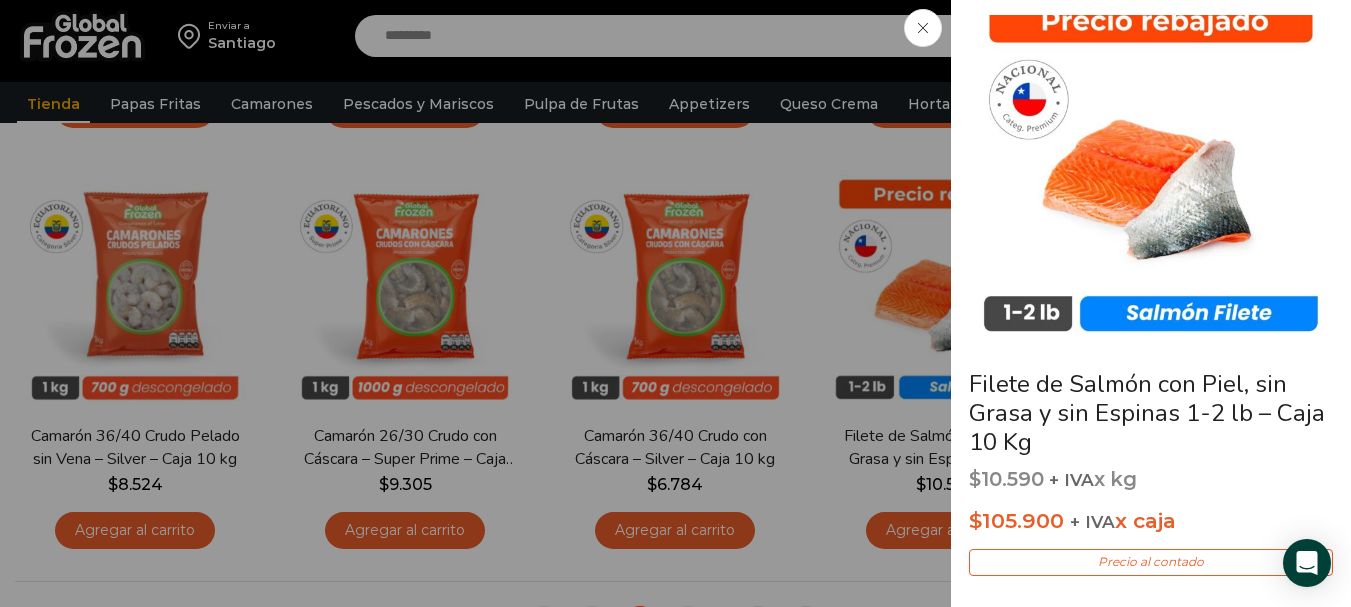 scroll, scrollTop: 0, scrollLeft: 0, axis: both 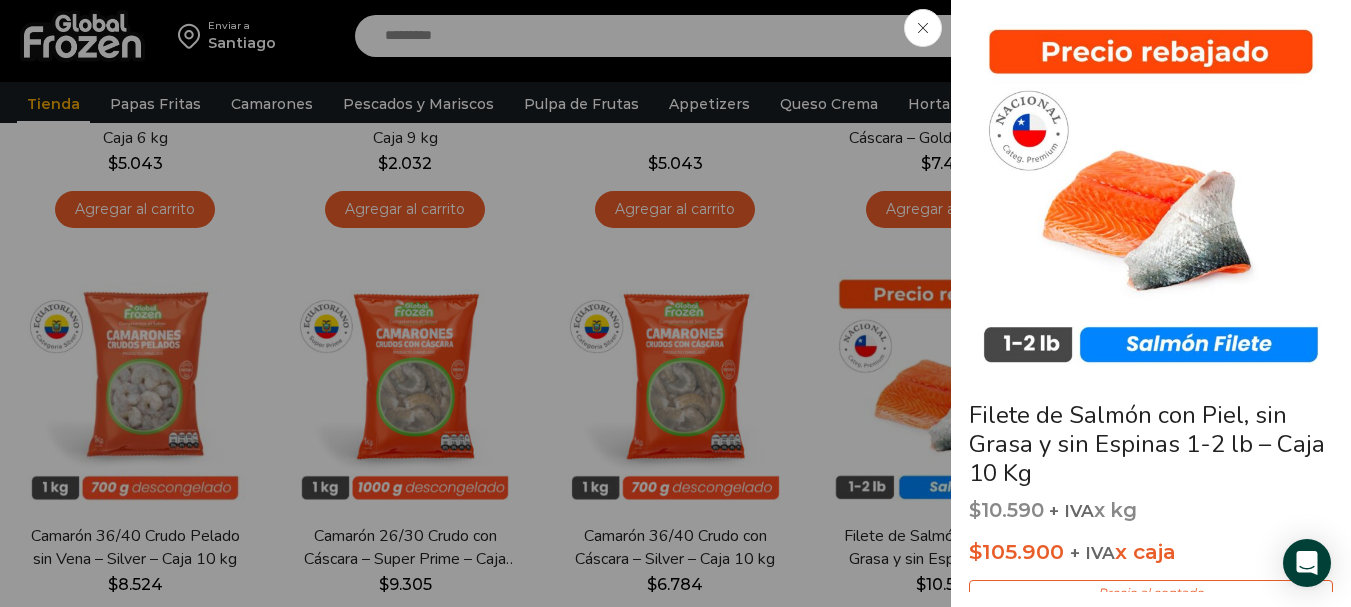 click on "Filete de Salmón con Piel, sin Grasa y sin Espinas 1-2 lb – Caja 10 Kg
$ 10.590   + IVA  x kg
$ 105.900   + IVA  x caja
Precio al contado
El Filete de Salmón Atlántico es una excelente opción para restaurantes y puntos de venta que buscan un producto con una excelente relación precio-beneficio. Este salmón viene con piel, sin grasa y sin espinas, en filetes de 1 a 2 libras (aproximadamente 450 g a 900 g). Gracias a su presentación IVP (Individualmente empacado al vacío), permite una manipulación eficiente y sin desperdicios.
$ 105.900    + IVA  x caja
Precio al contado" at bounding box center [675, -1300] 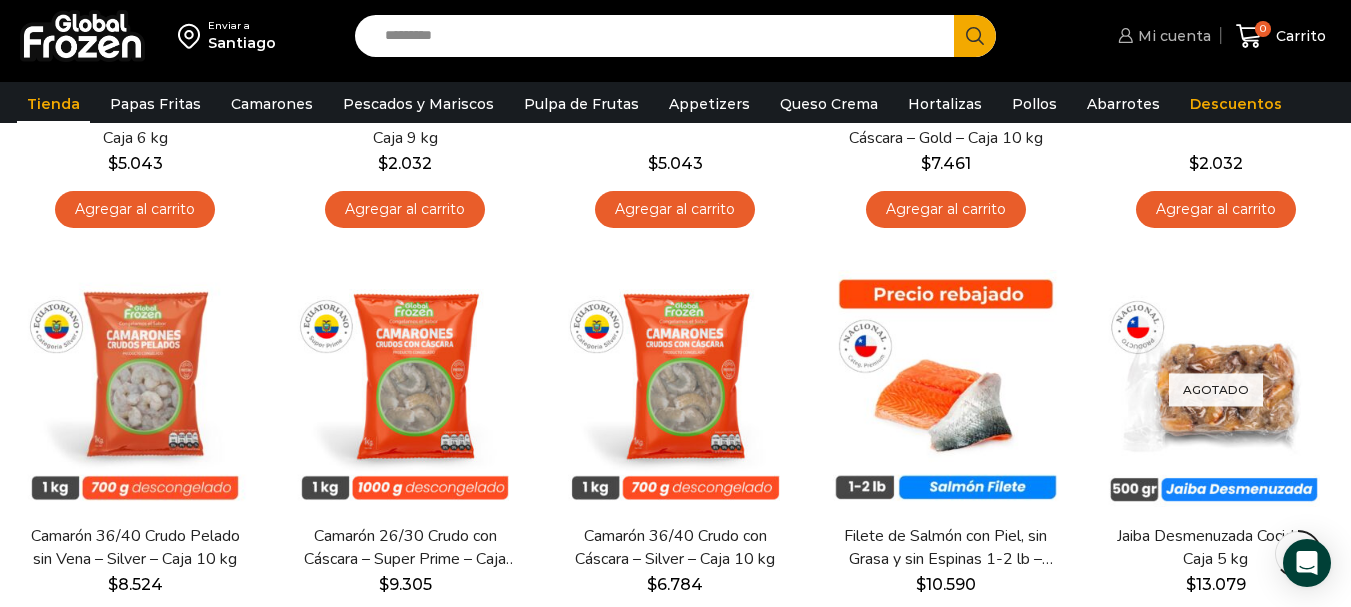 click on "Mi cuenta" at bounding box center [1172, 36] 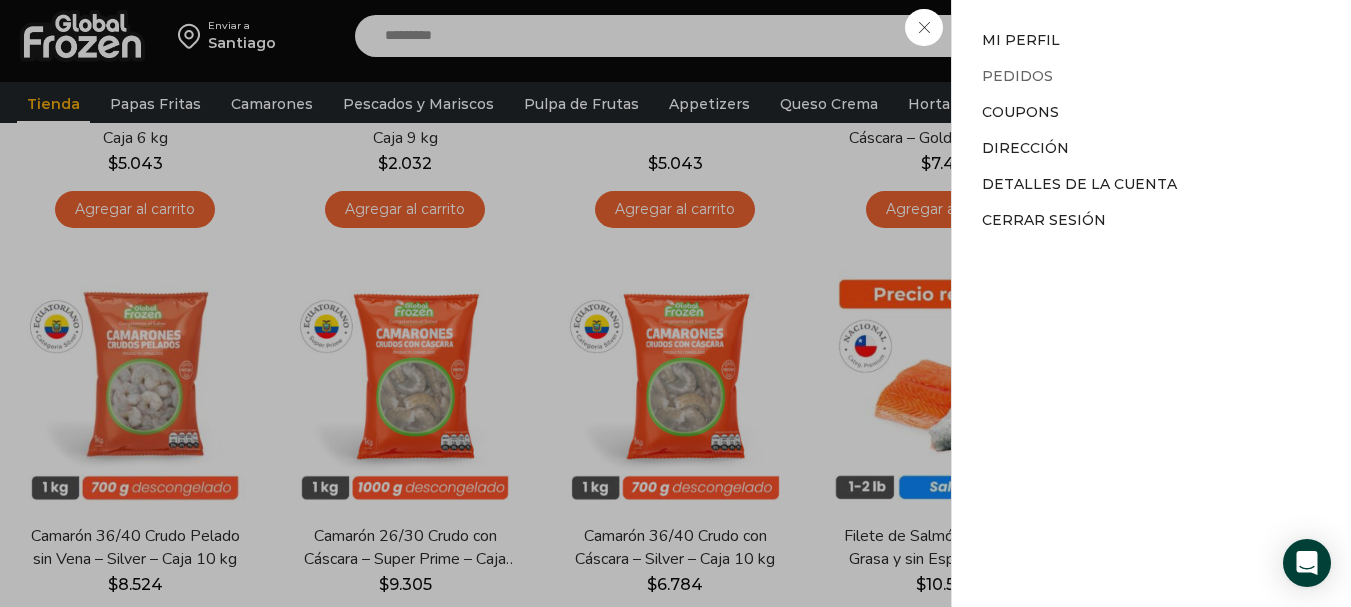 click on "Pedidos" at bounding box center [1017, 76] 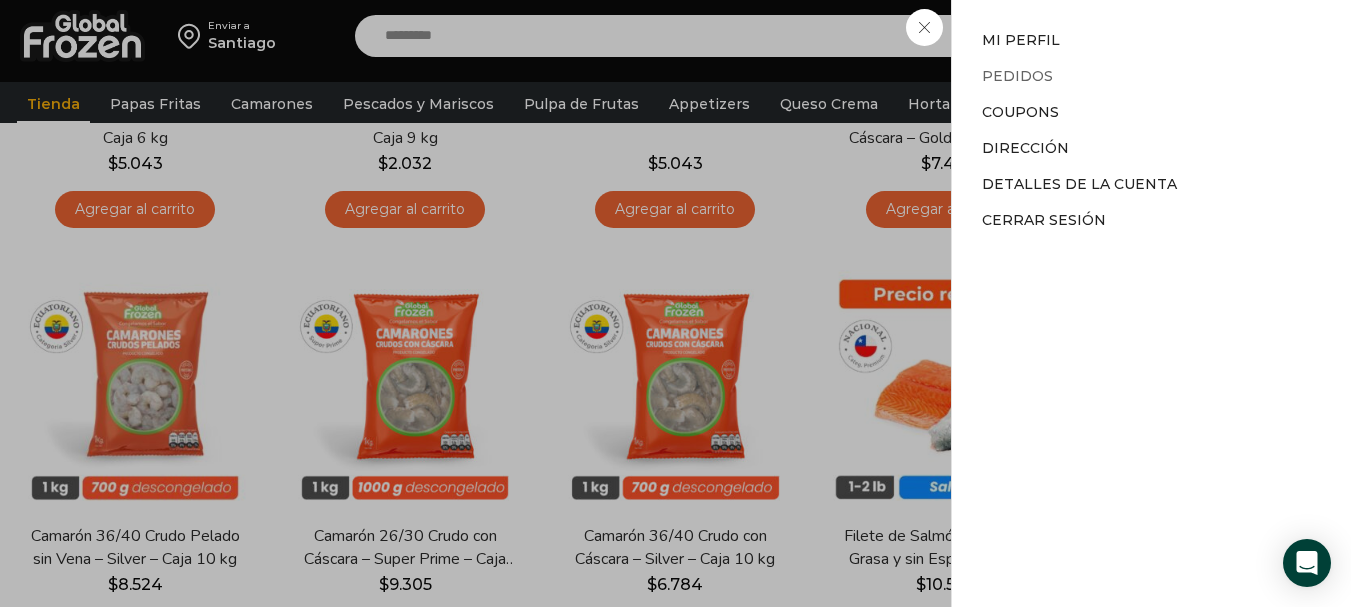 click on "Pedidos" at bounding box center (1017, 76) 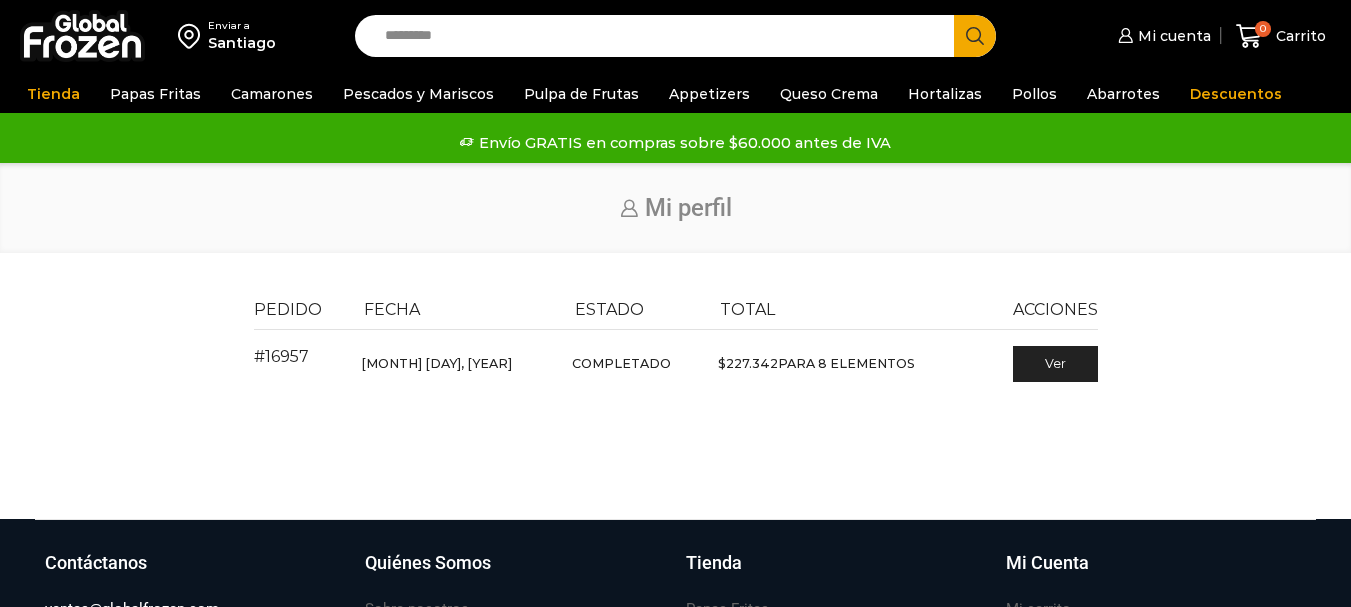 scroll, scrollTop: 0, scrollLeft: 0, axis: both 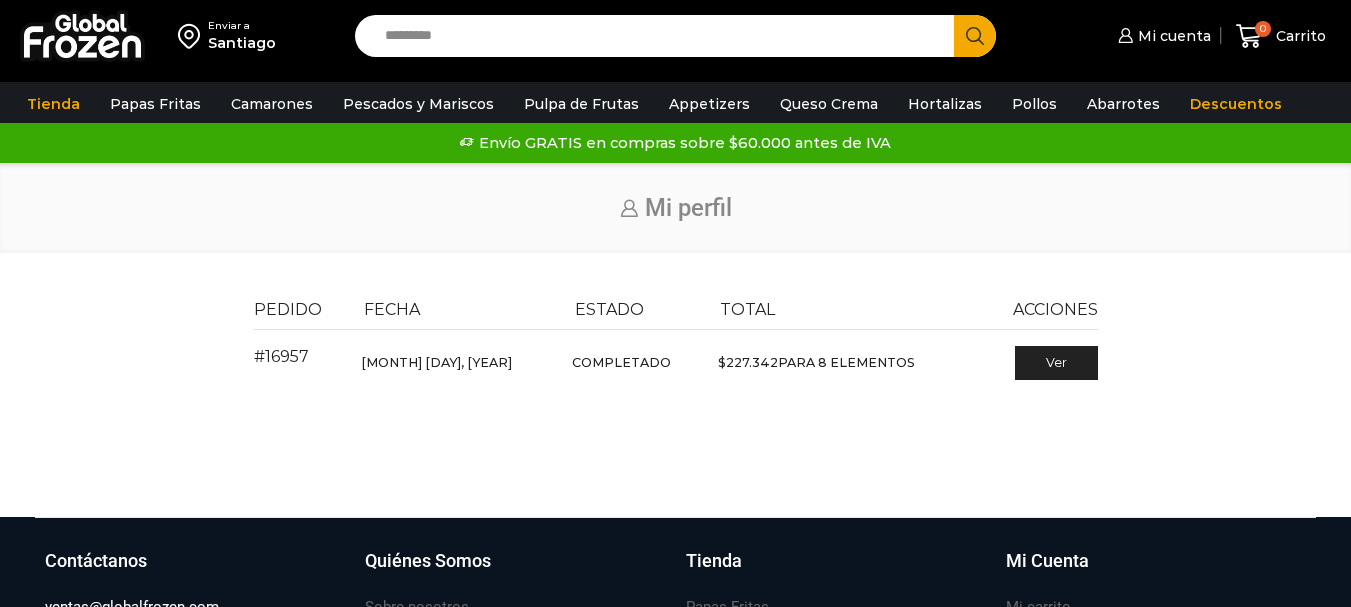 click on "Ver" at bounding box center [1056, 363] 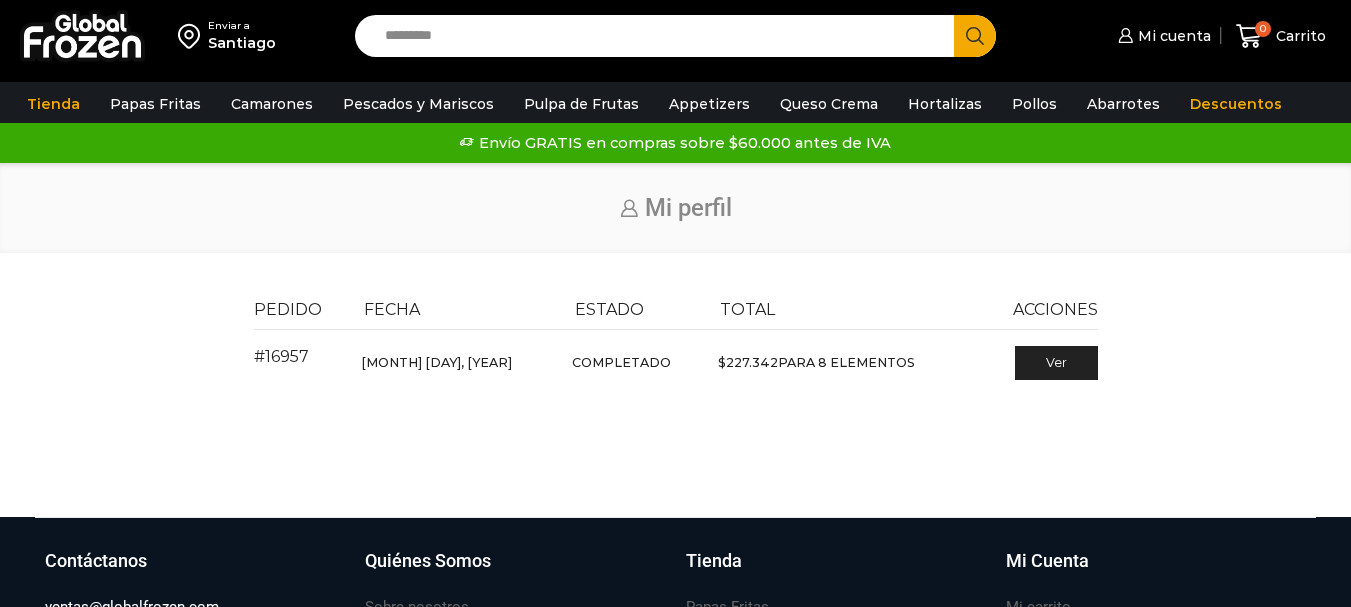 scroll, scrollTop: 0, scrollLeft: 0, axis: both 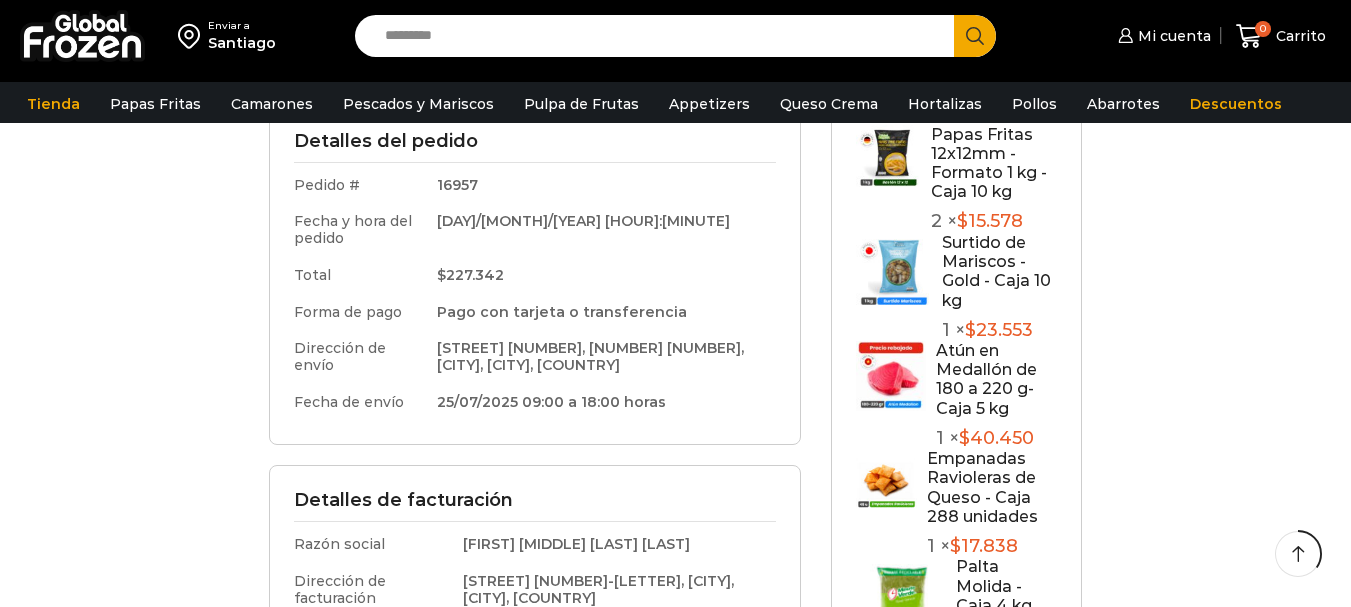 click at bounding box center (901, 602) 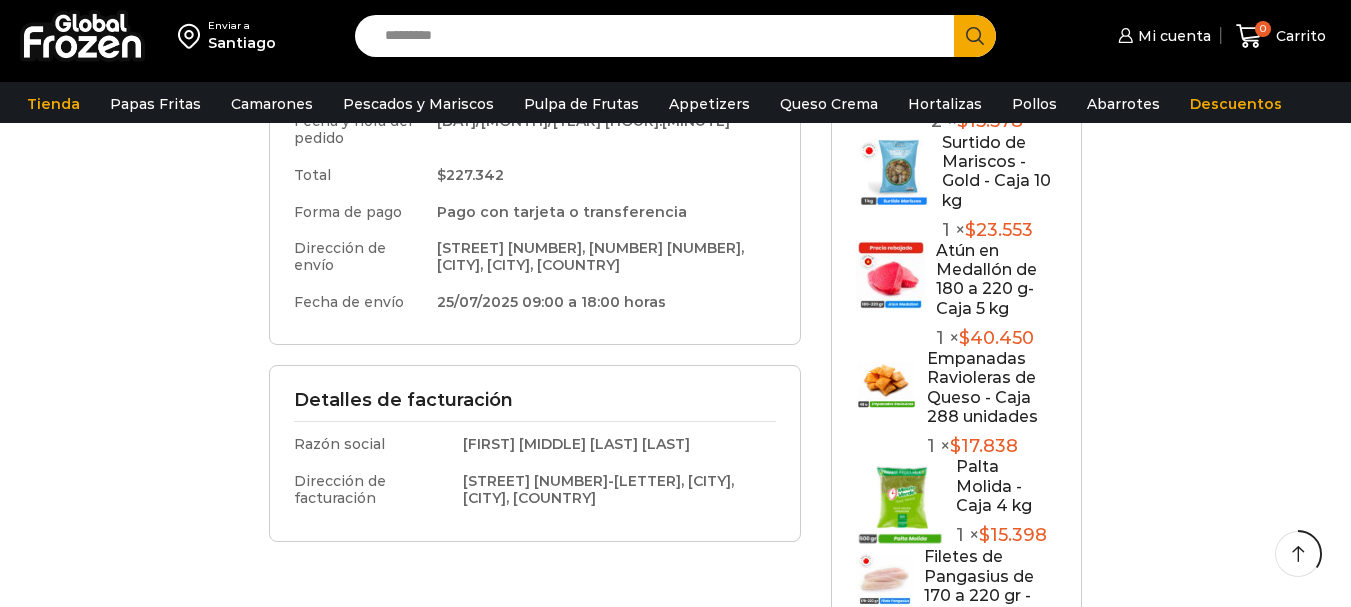 scroll, scrollTop: 0, scrollLeft: 0, axis: both 